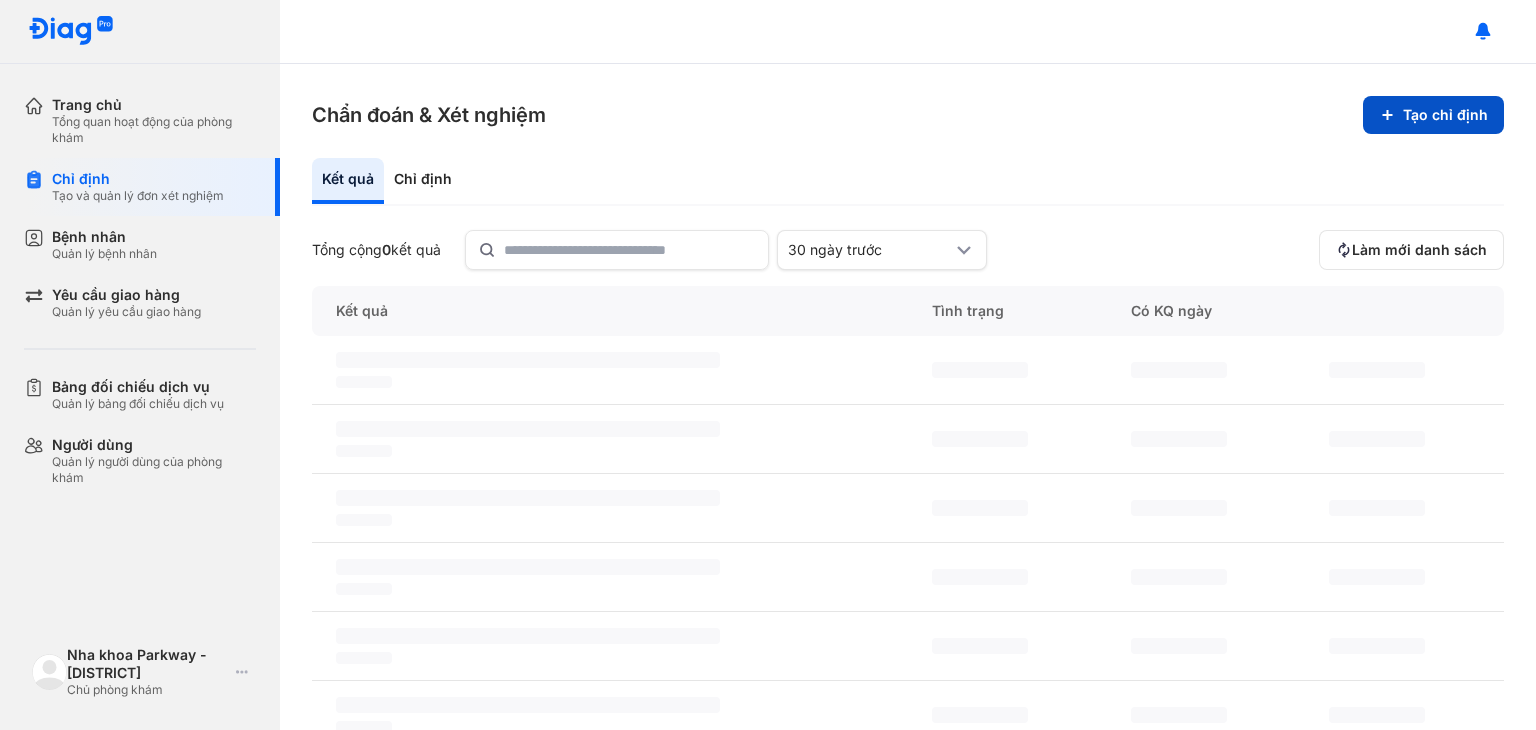 scroll, scrollTop: 0, scrollLeft: 0, axis: both 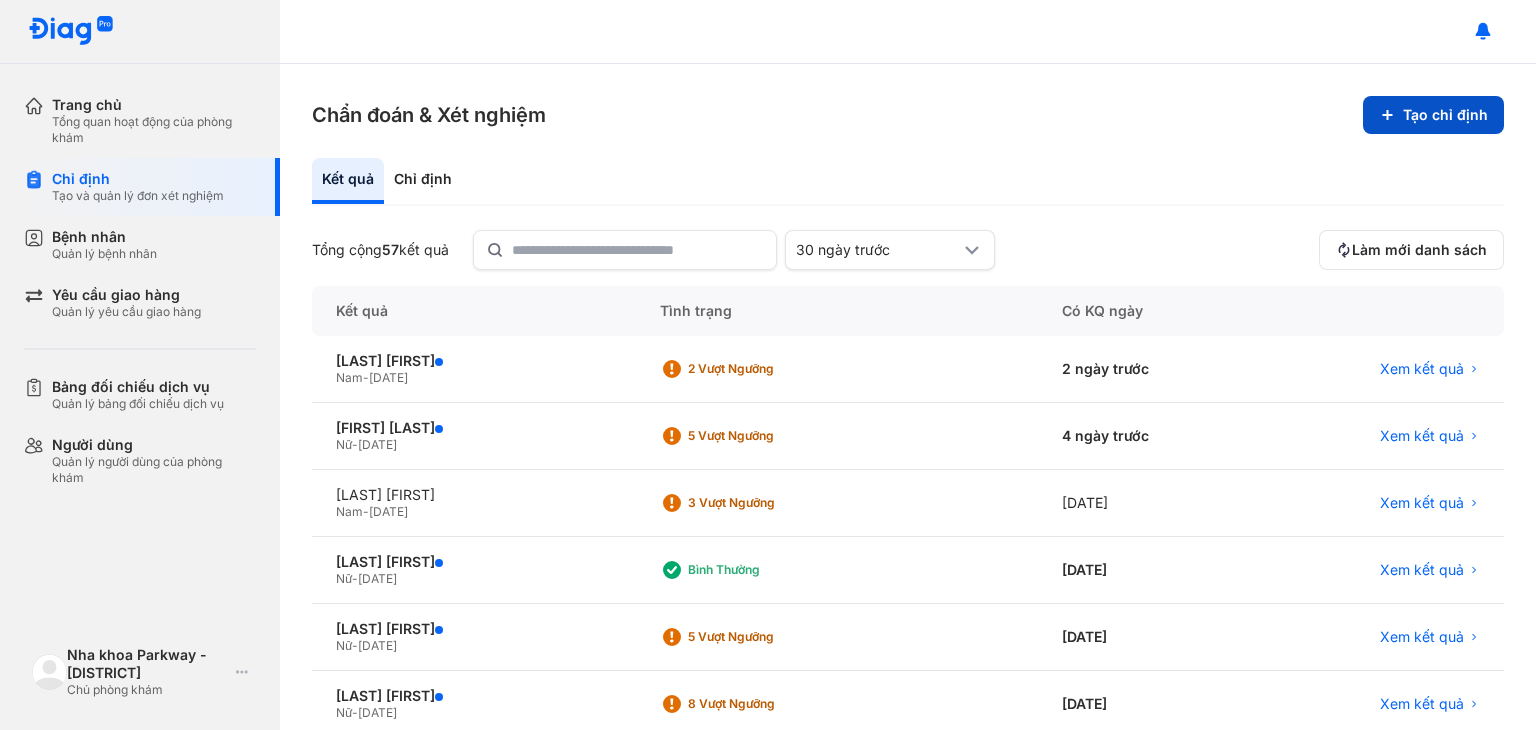click on "Tạo chỉ định" at bounding box center (1433, 115) 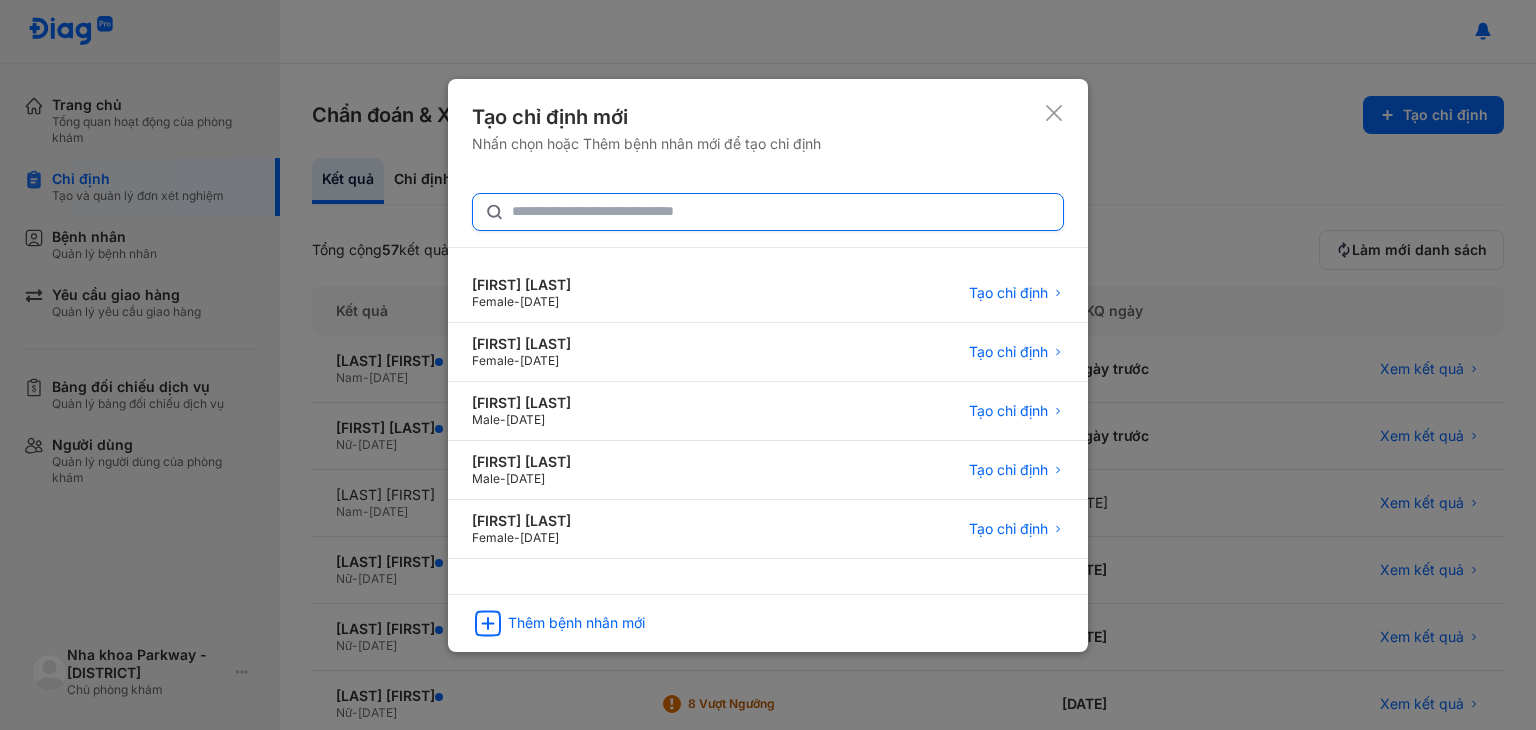 click 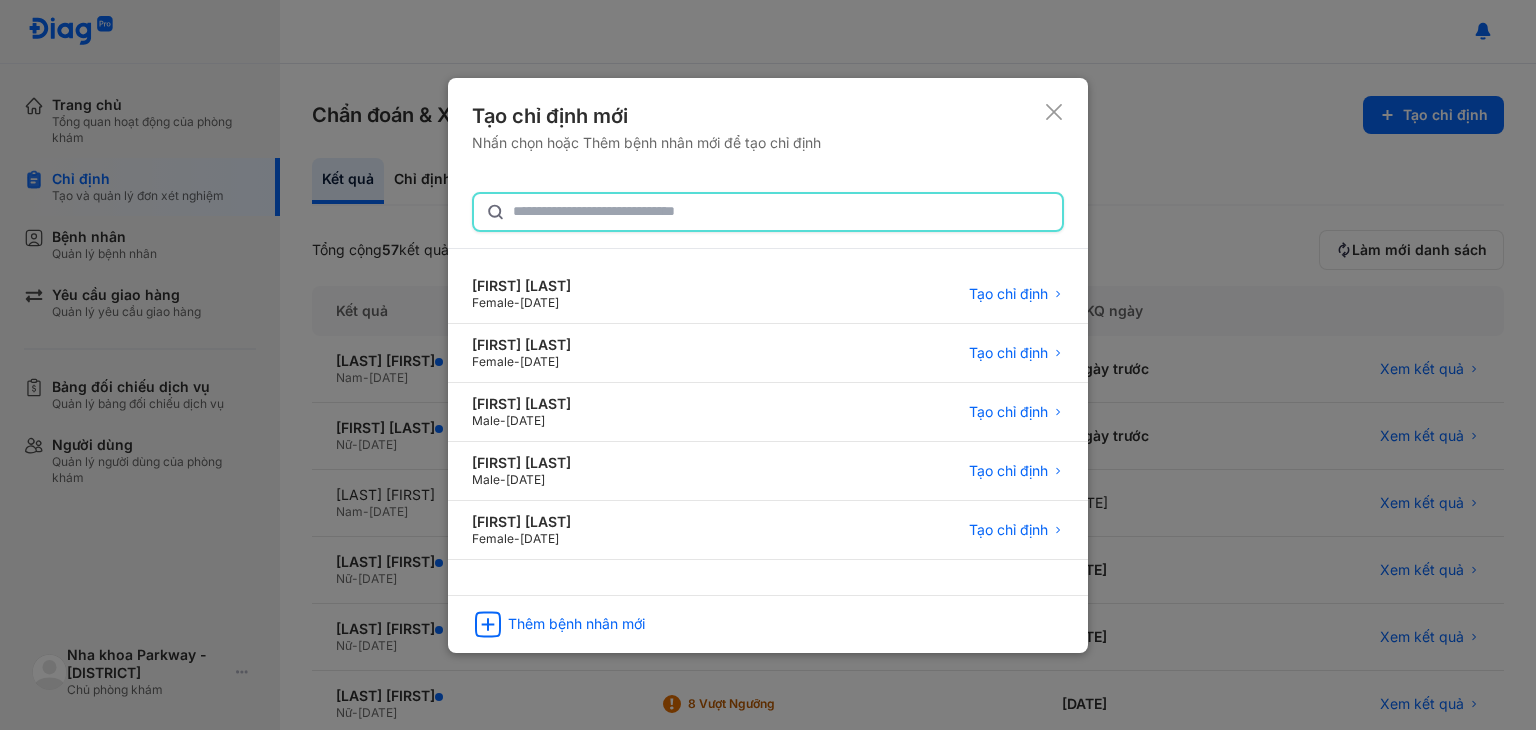 paste on "**********" 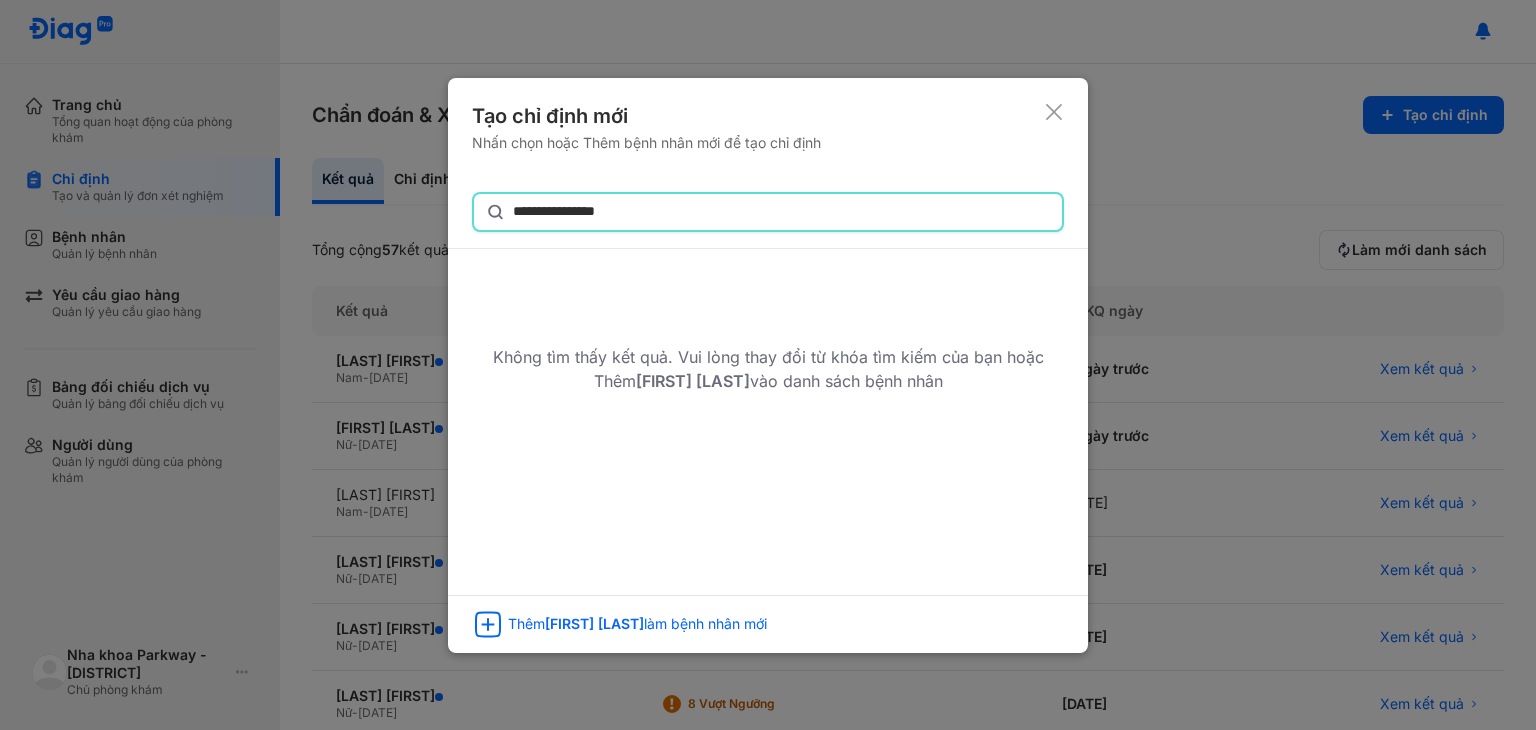 type on "**********" 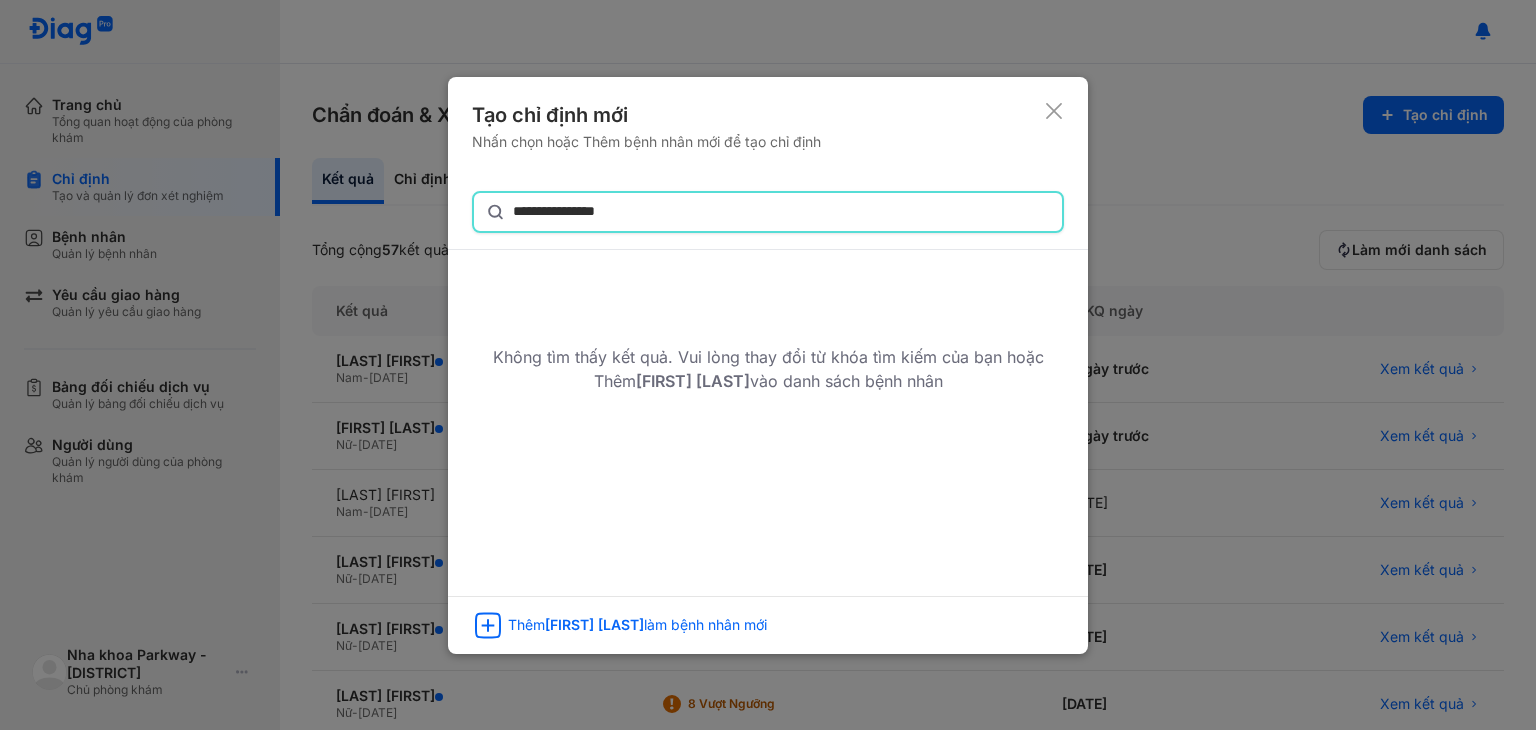 click 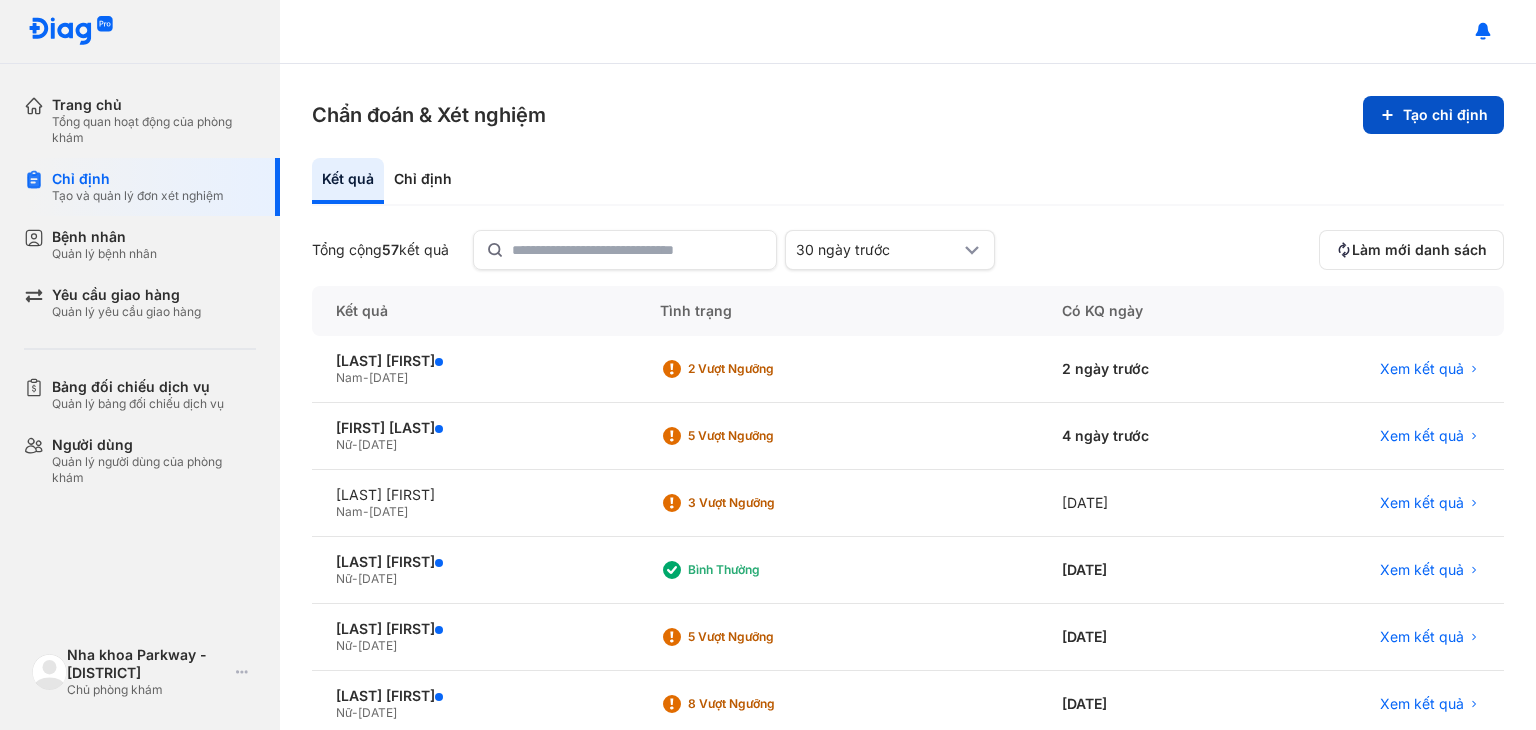 click on "Tạo chỉ định" at bounding box center (1433, 115) 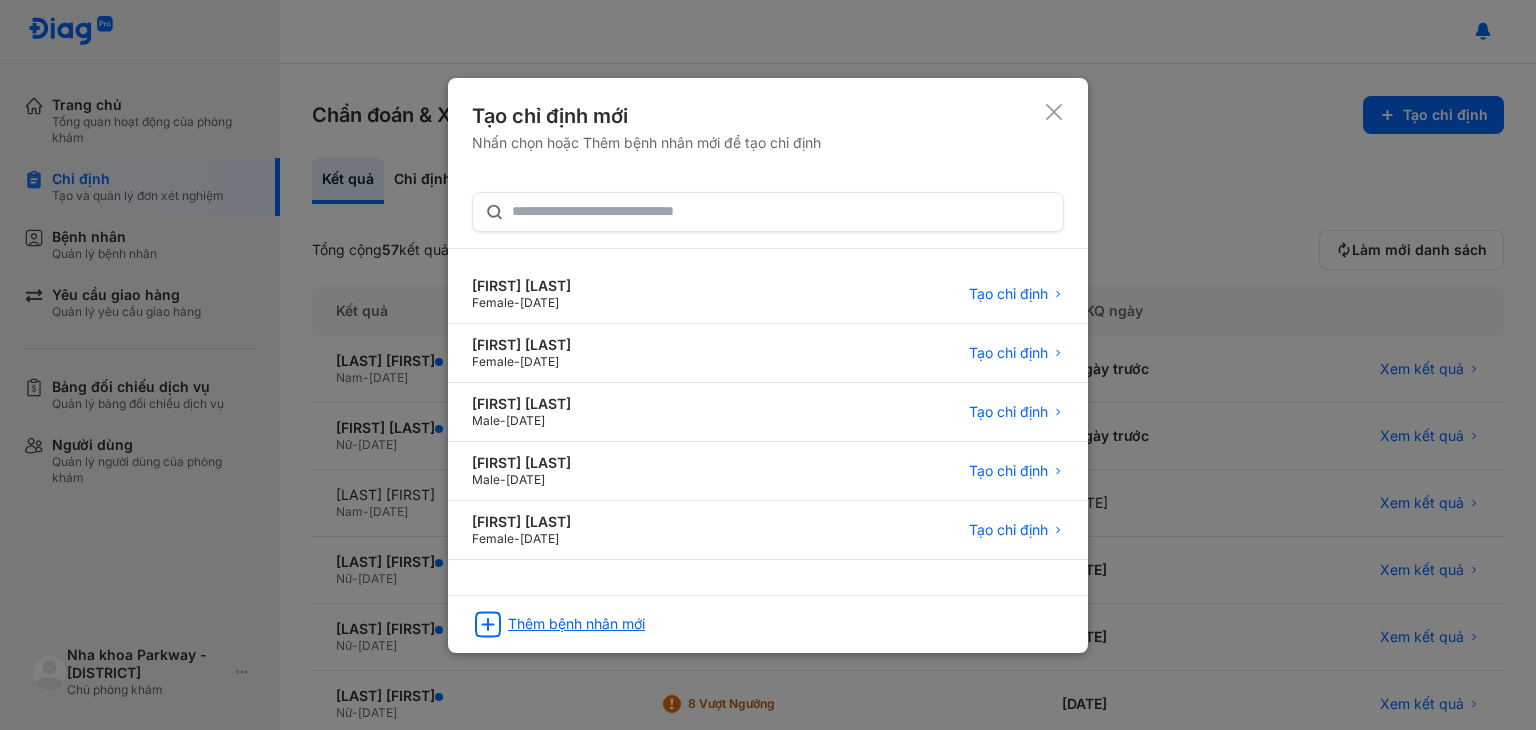 click on "Thêm bệnh nhân mới" at bounding box center [576, 624] 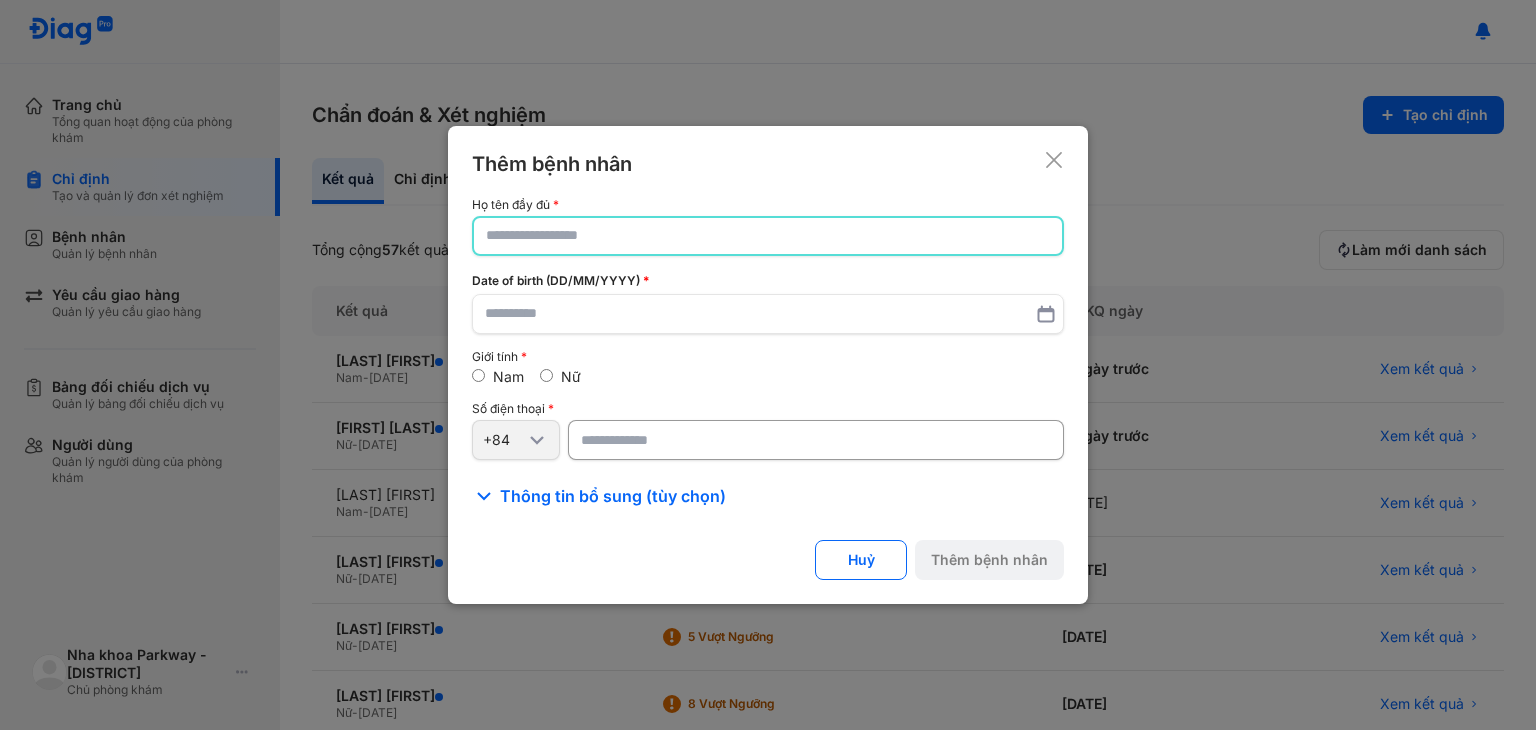 click 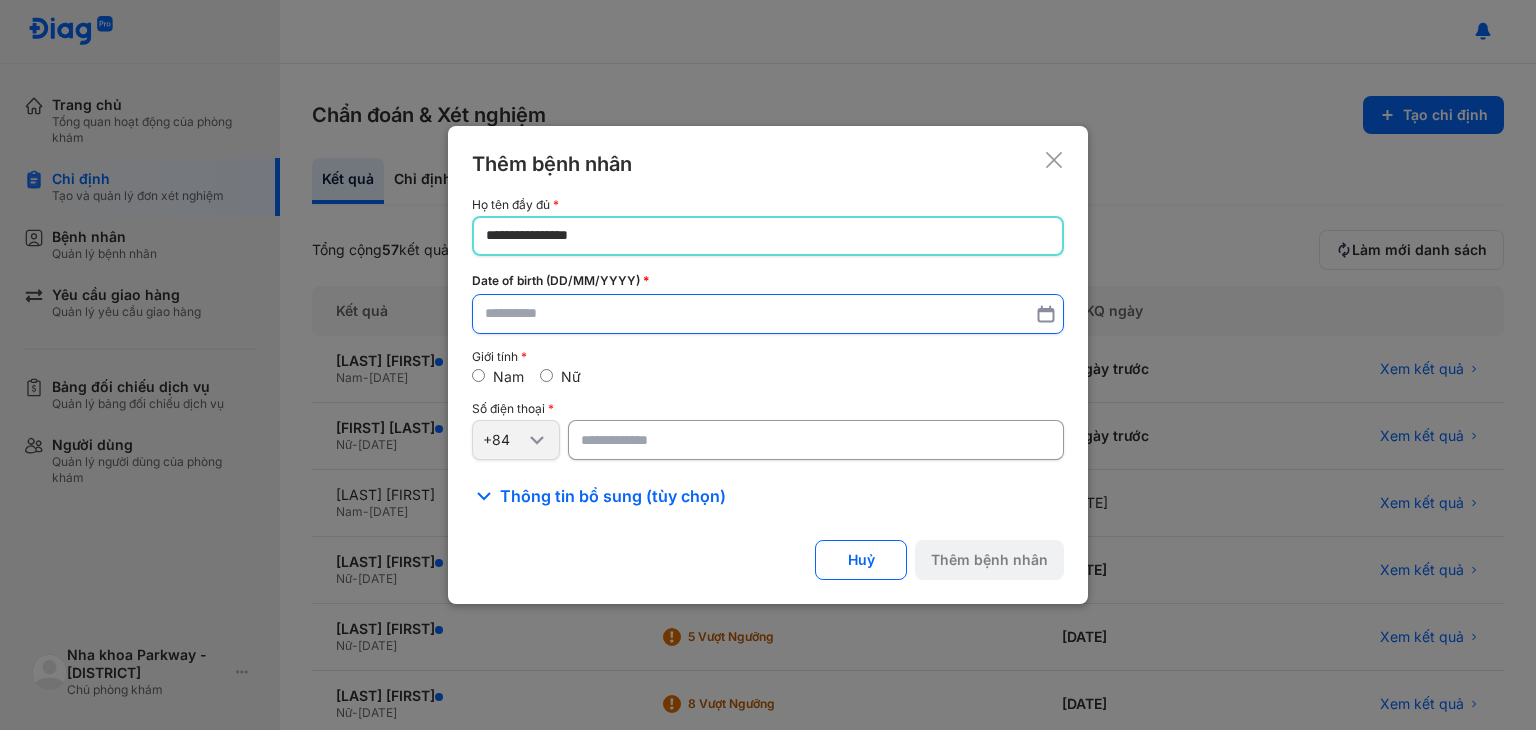 type on "**********" 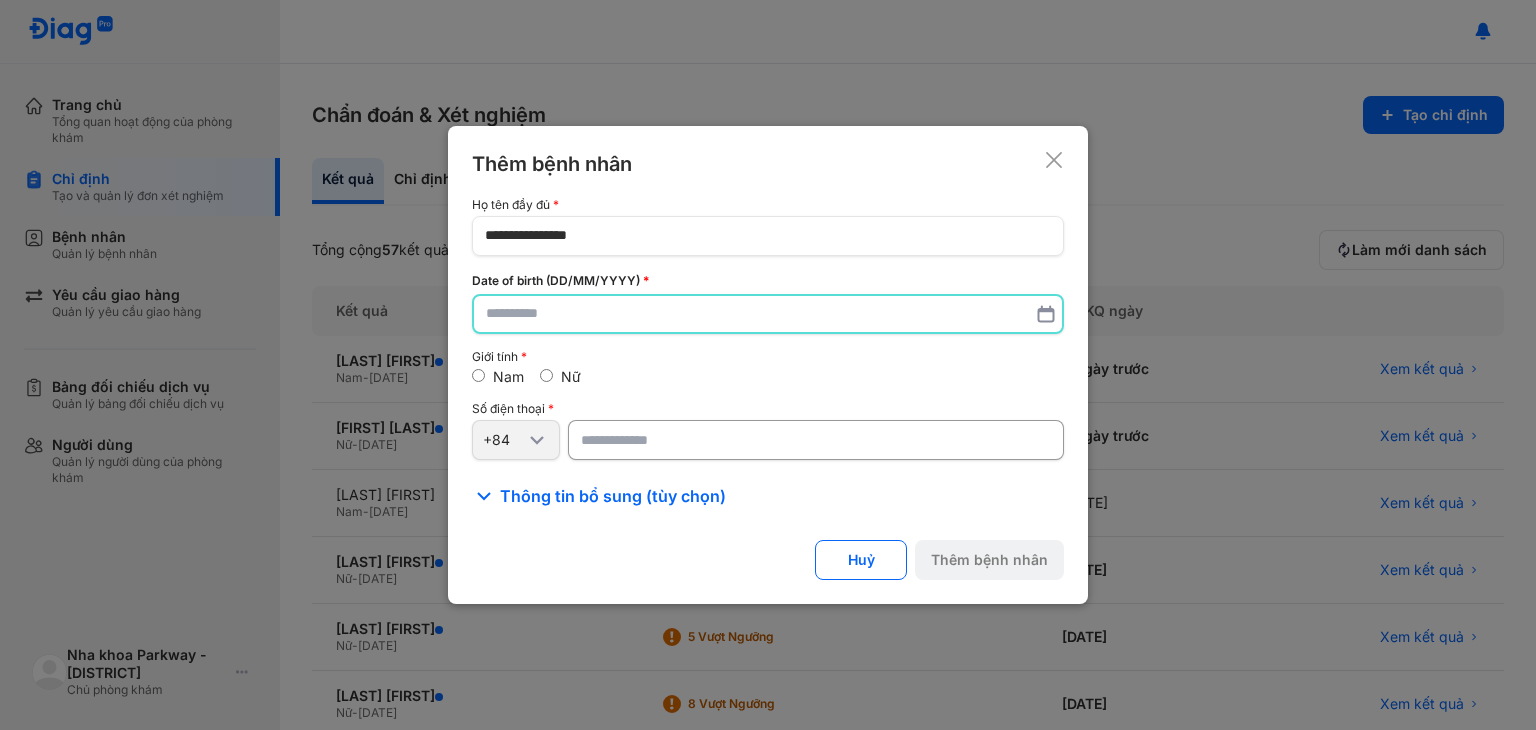 click at bounding box center (768, 314) 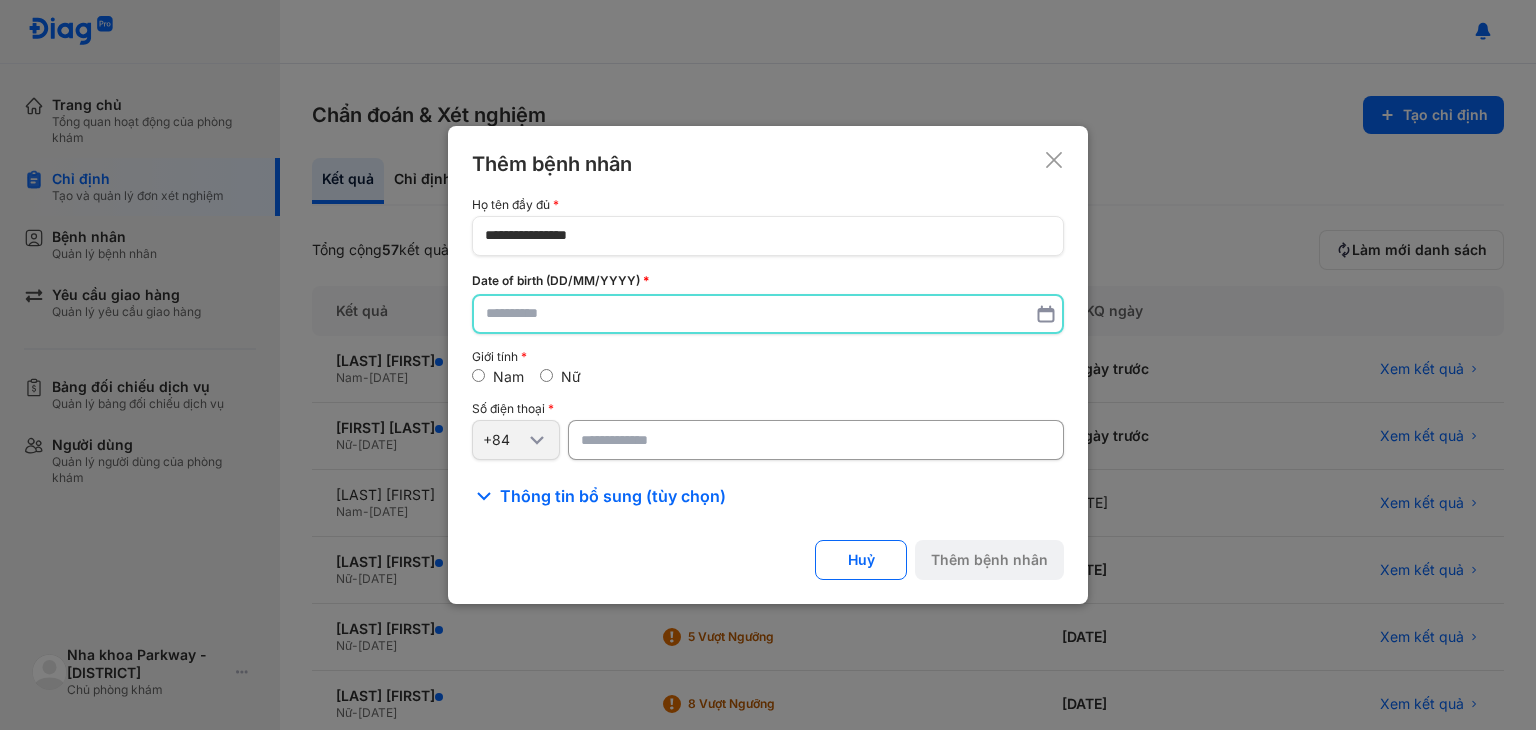 click at bounding box center [768, 314] 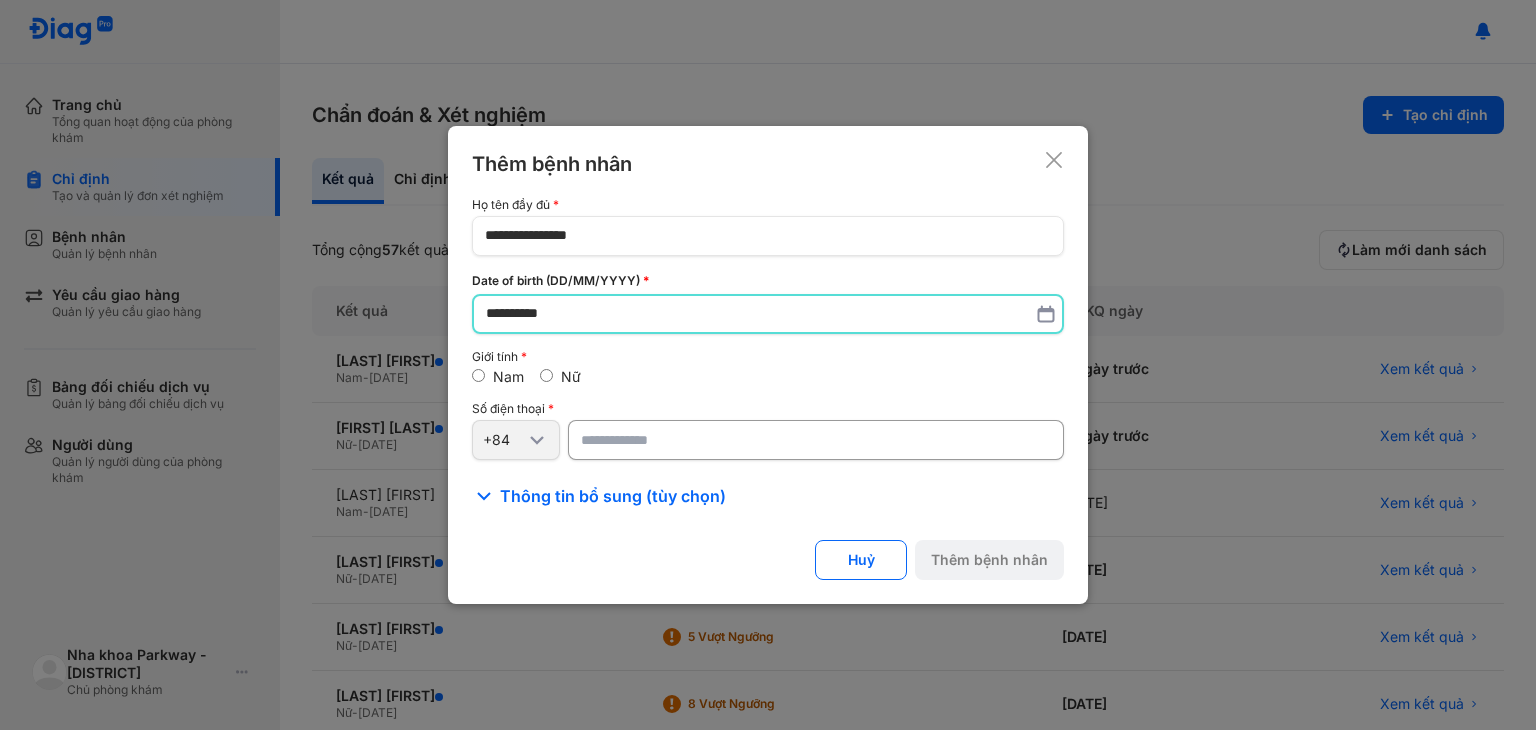 type on "**********" 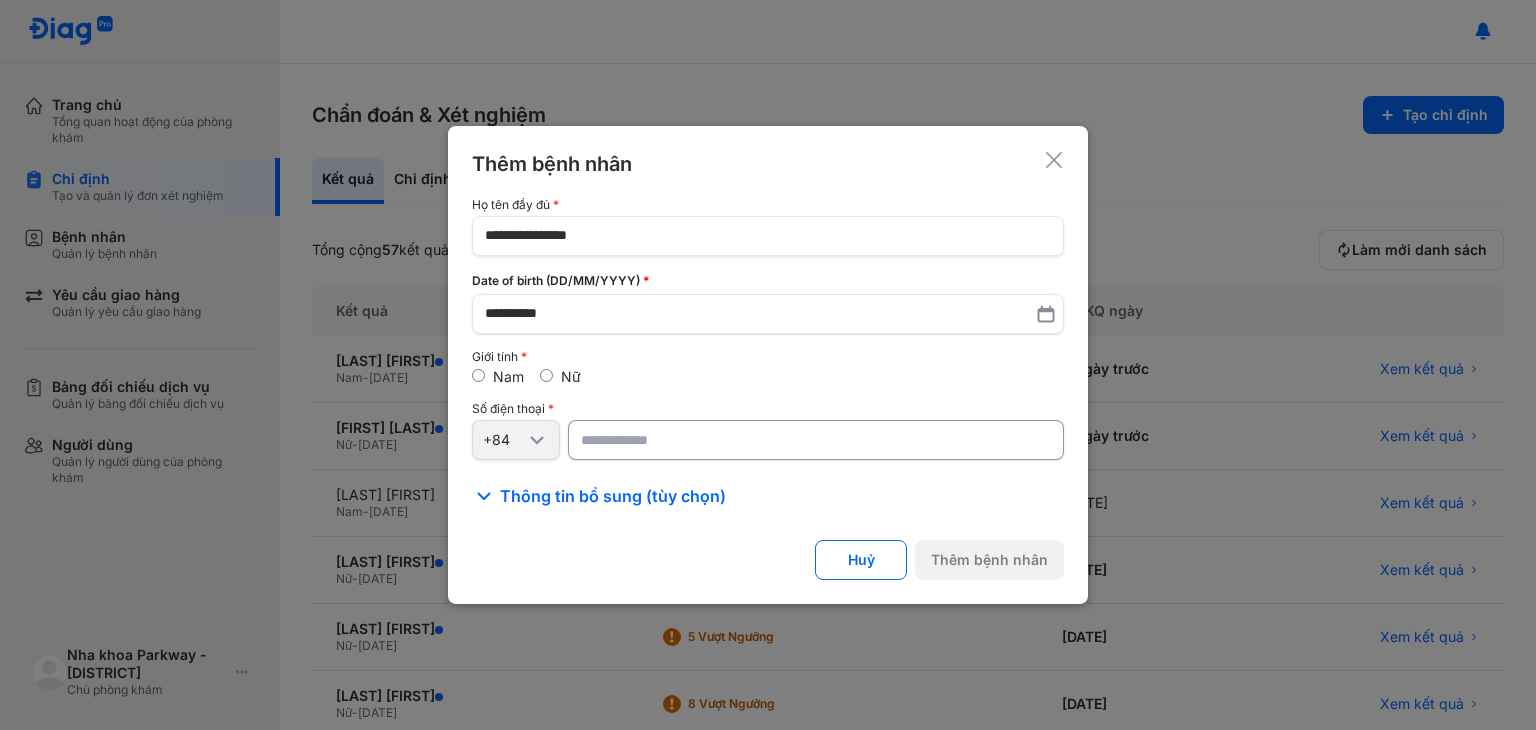 click at bounding box center (816, 440) 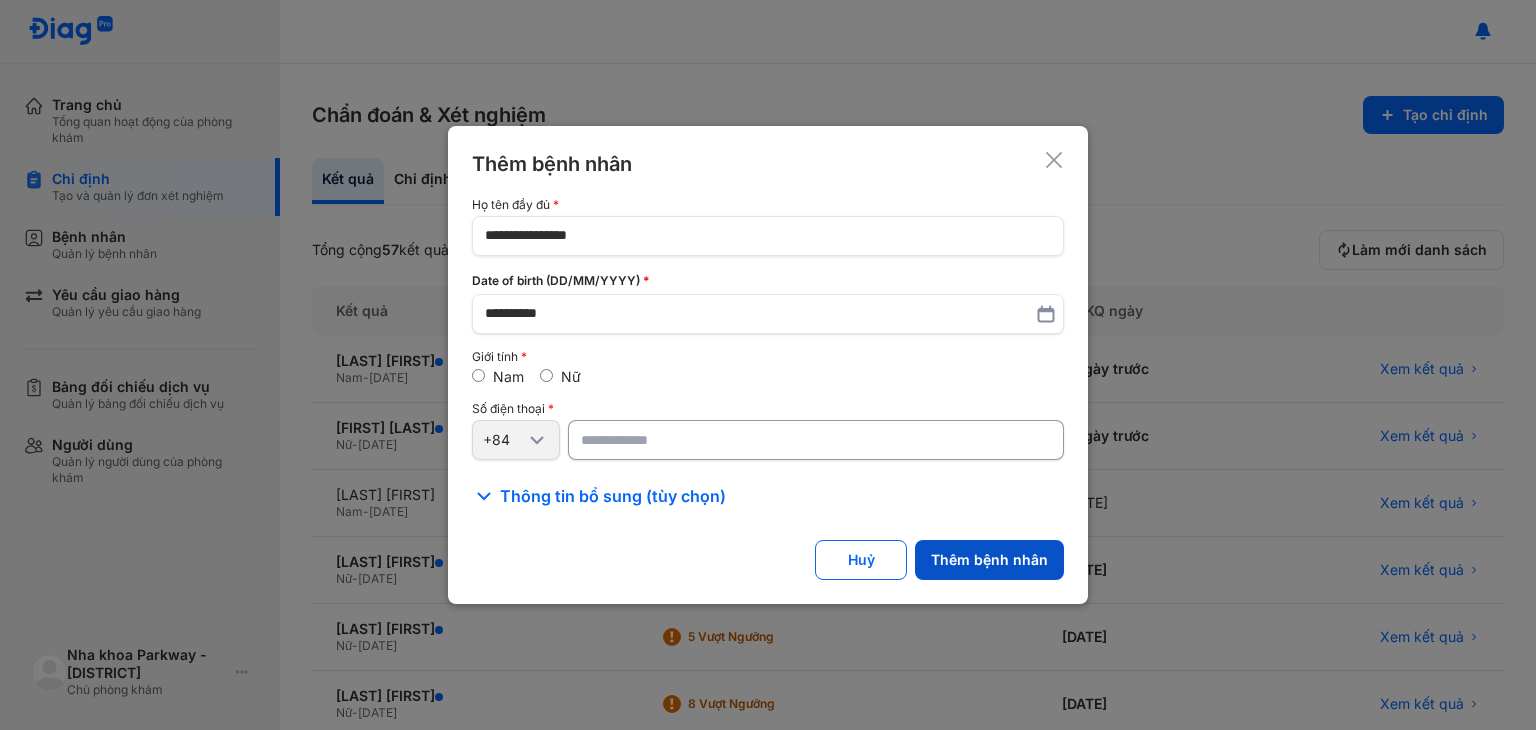 type on "**********" 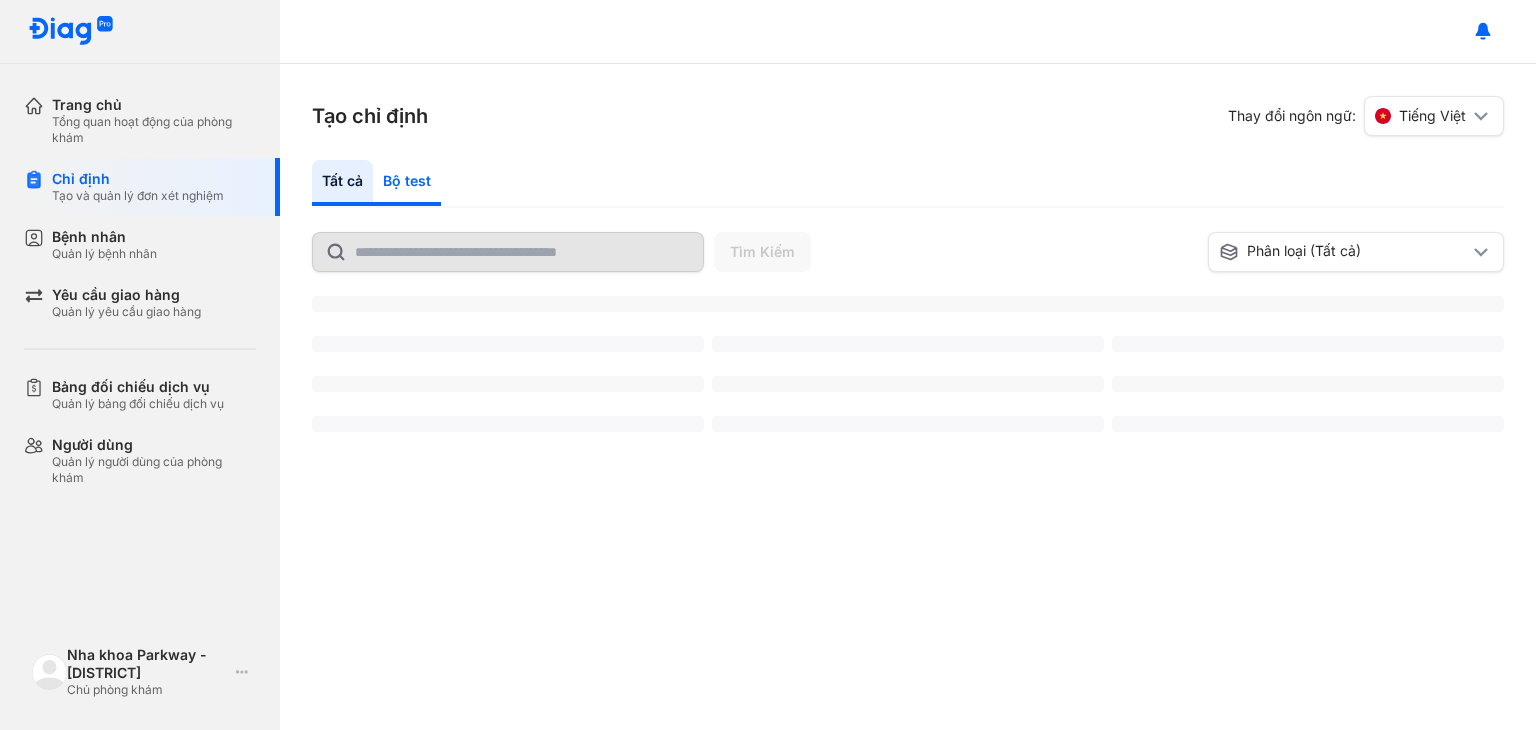 click on "Bộ test" 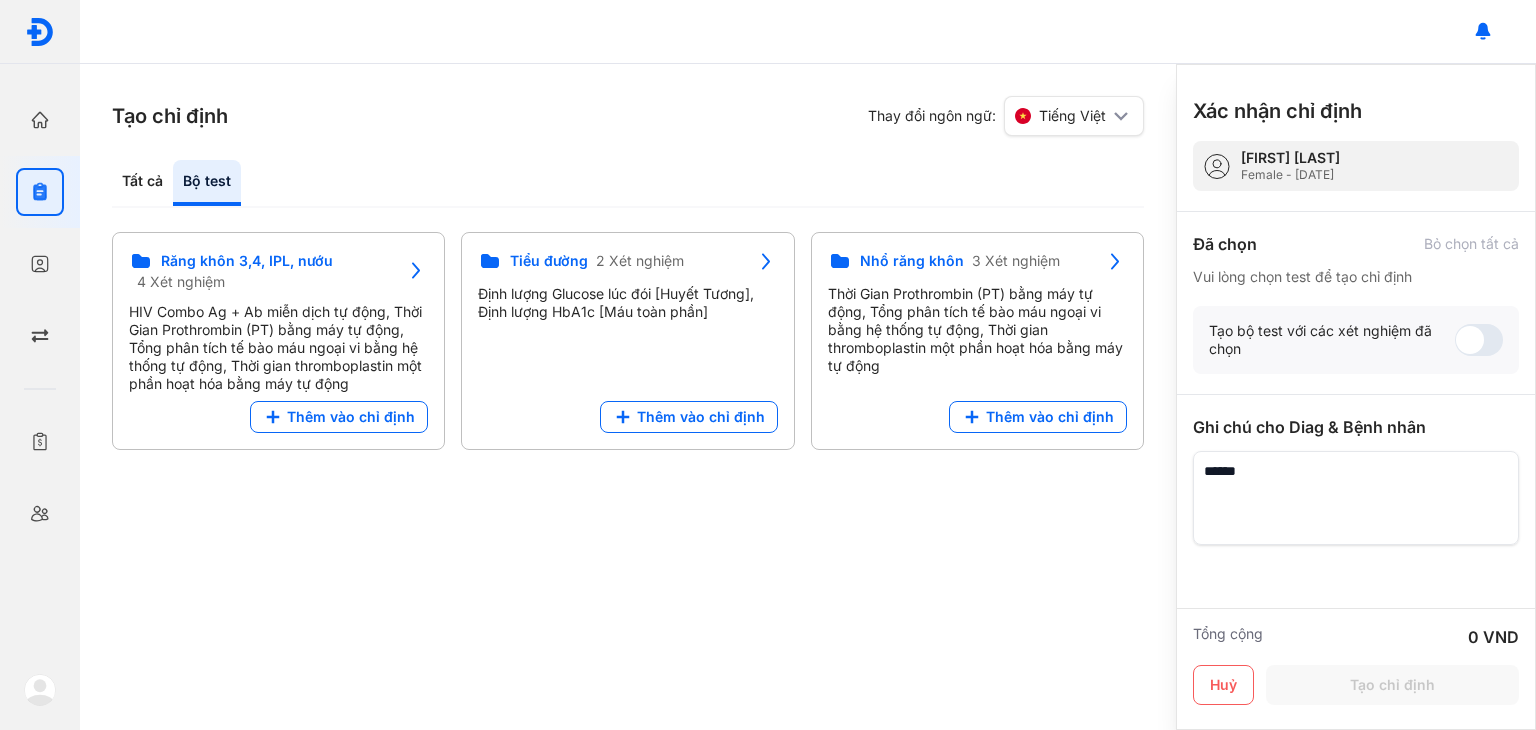 click on "Bộ test" 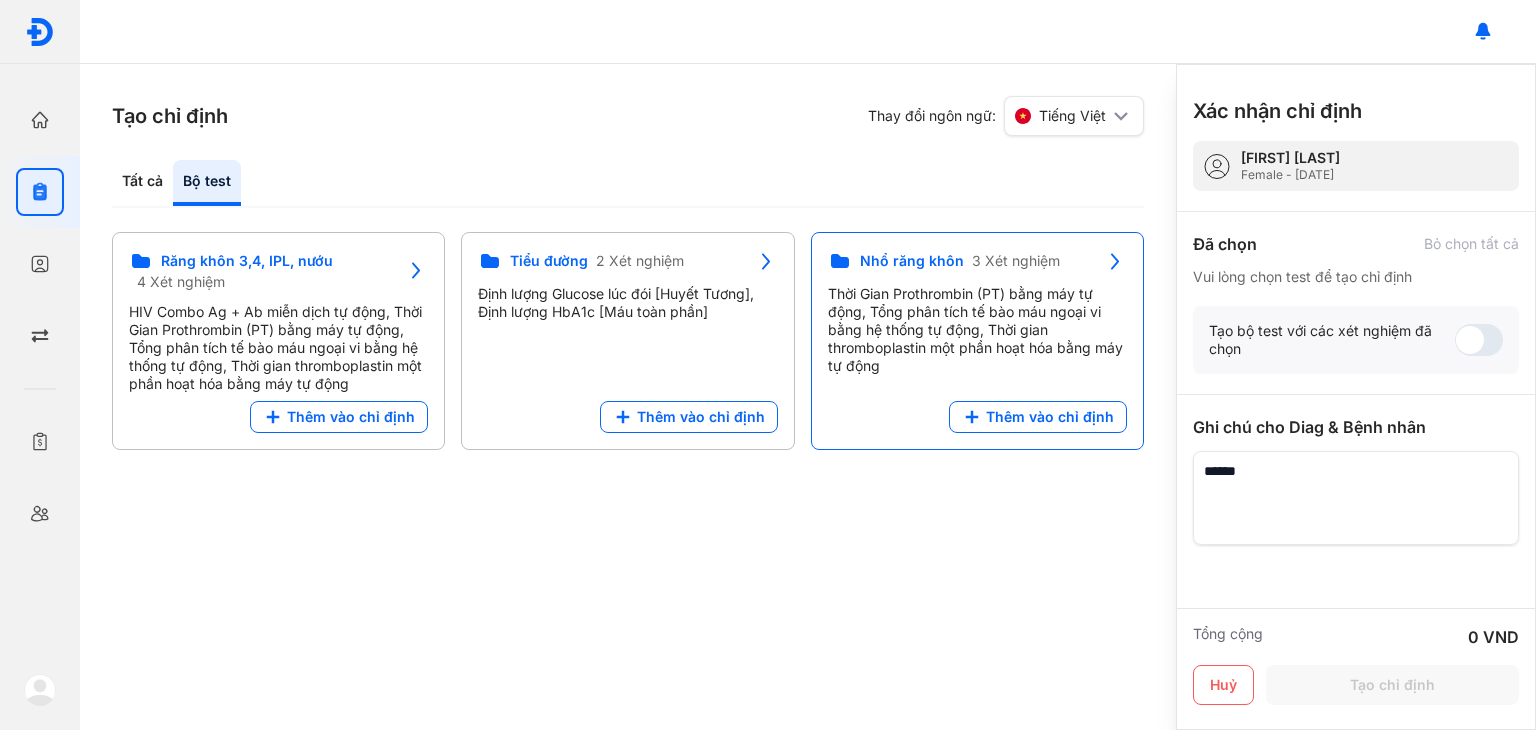 click on "Nhổ răng khôn 3 Xét nghiệm Thời Gian Prothrombin (PT) bằng máy tự động, Tổng phân tích tế bào máu ngoại vi bằng hệ thống tự động, Thời gian thromboplastin một phần hoạt hóa bằng máy tự động" at bounding box center [977, 316] 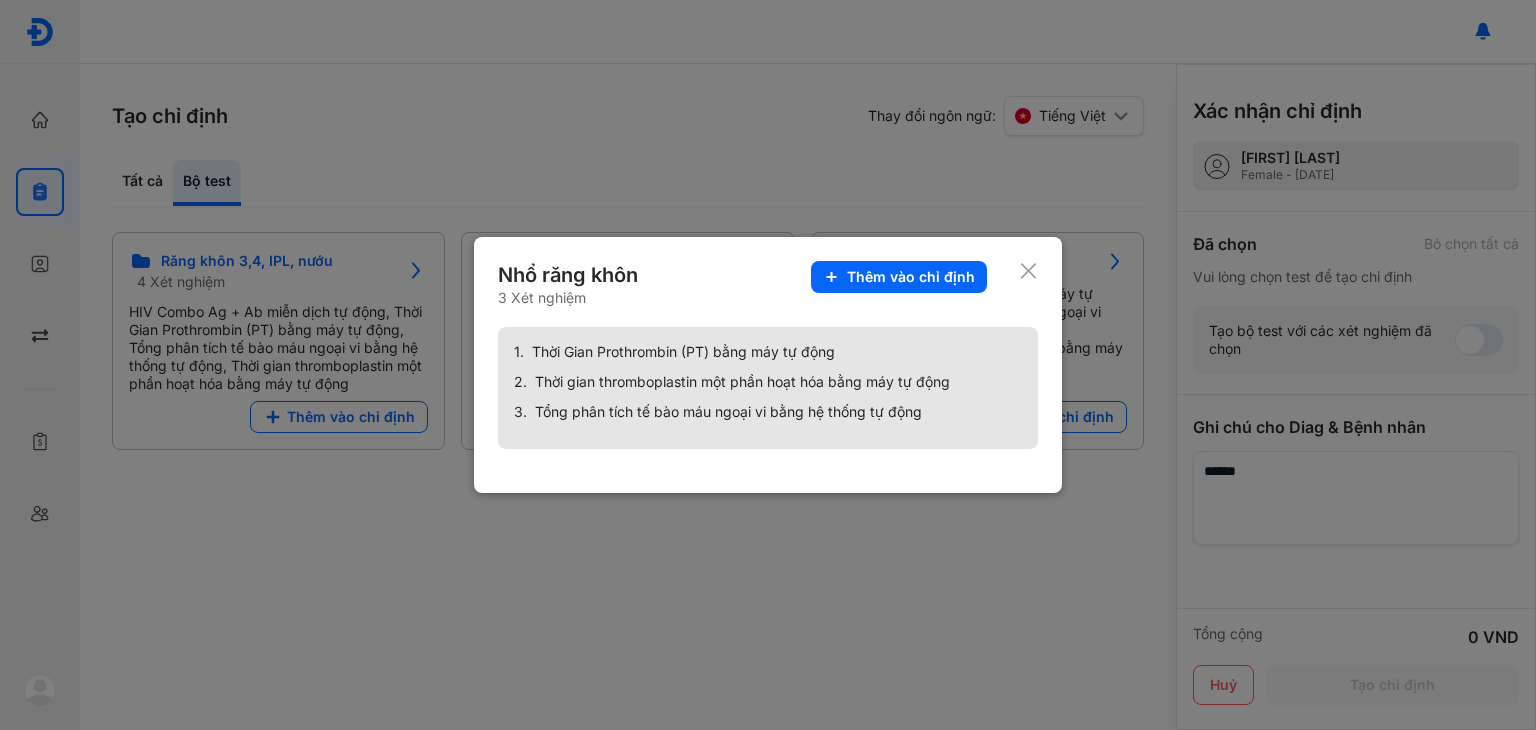click 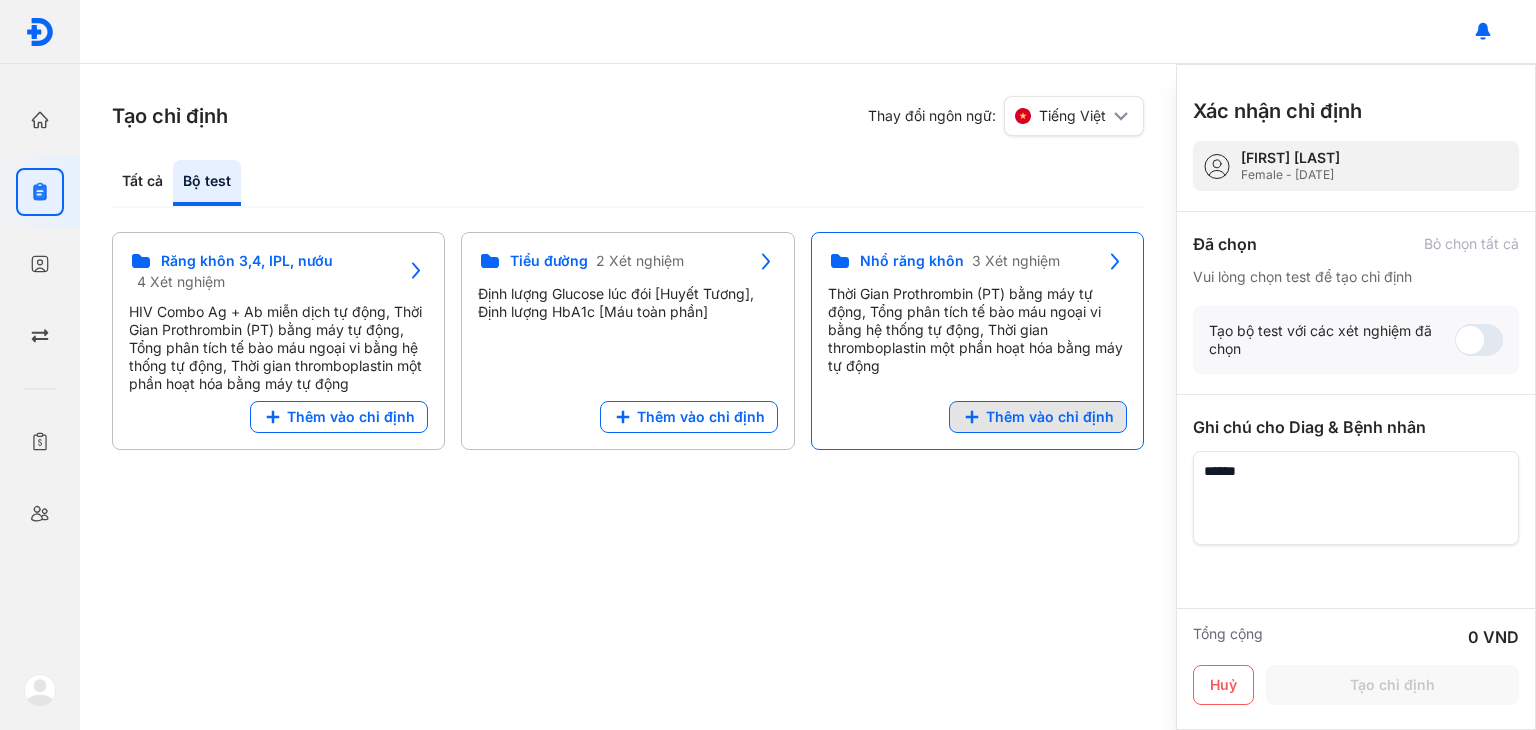 click on "Thêm vào chỉ định" 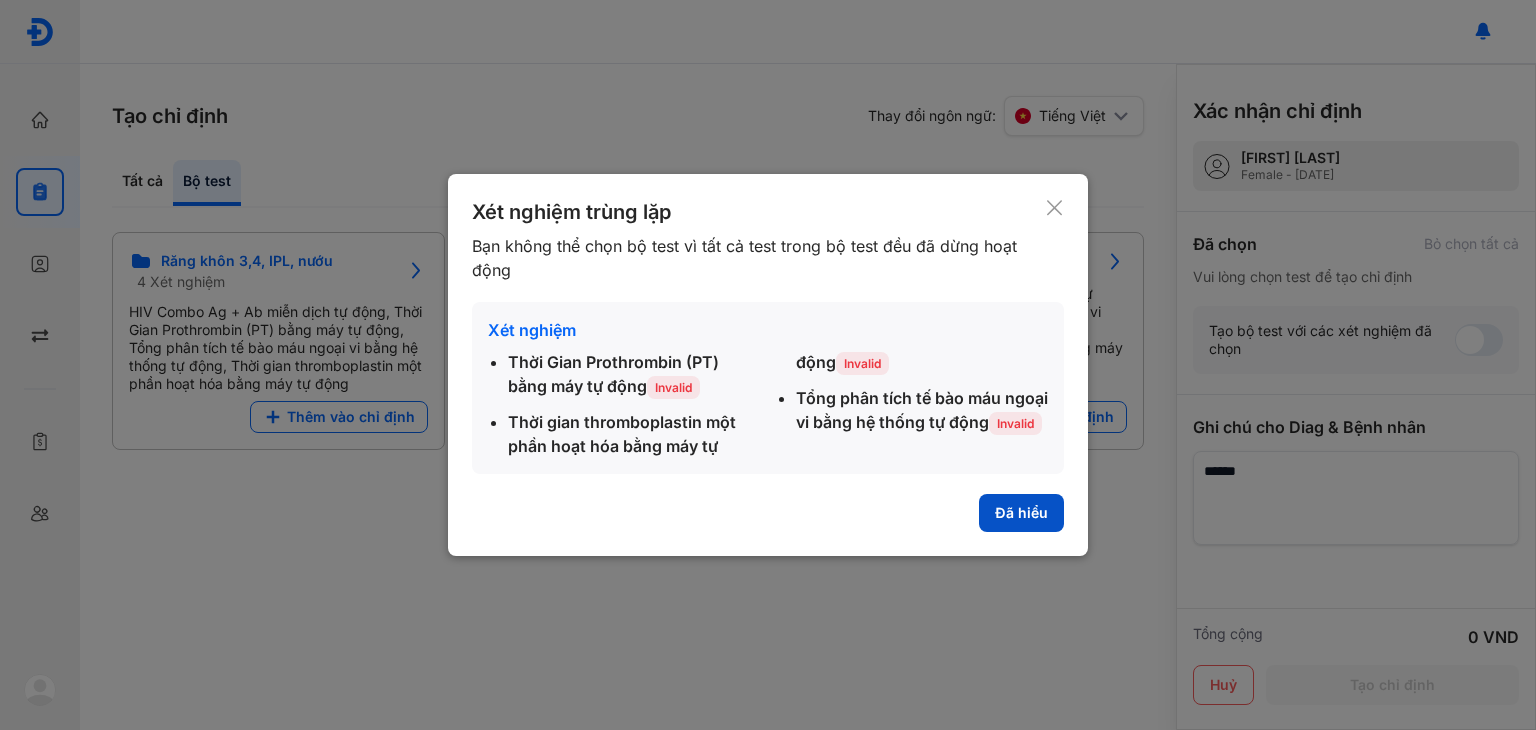 click on "Đã hiểu" at bounding box center [1021, 513] 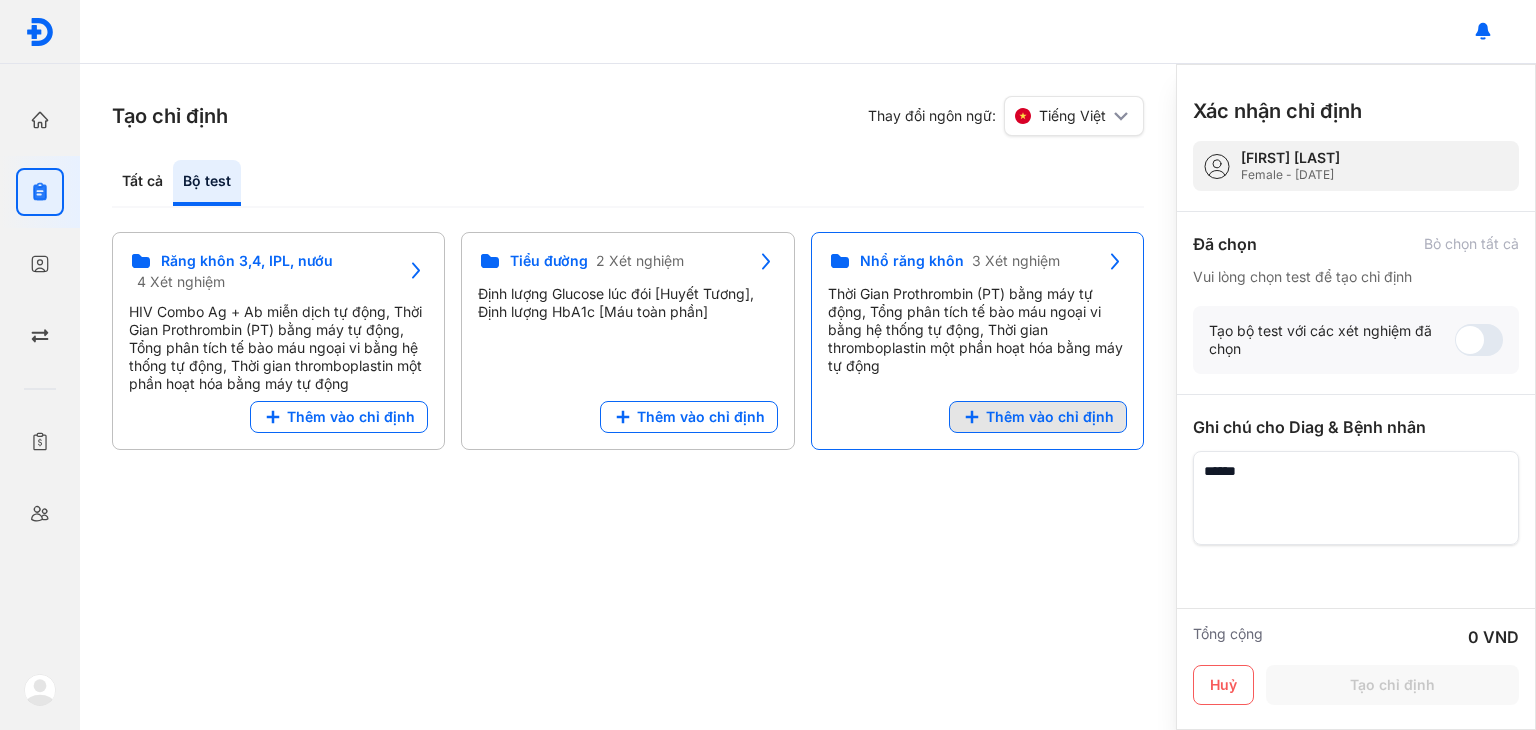 click on "Thêm vào chỉ định" 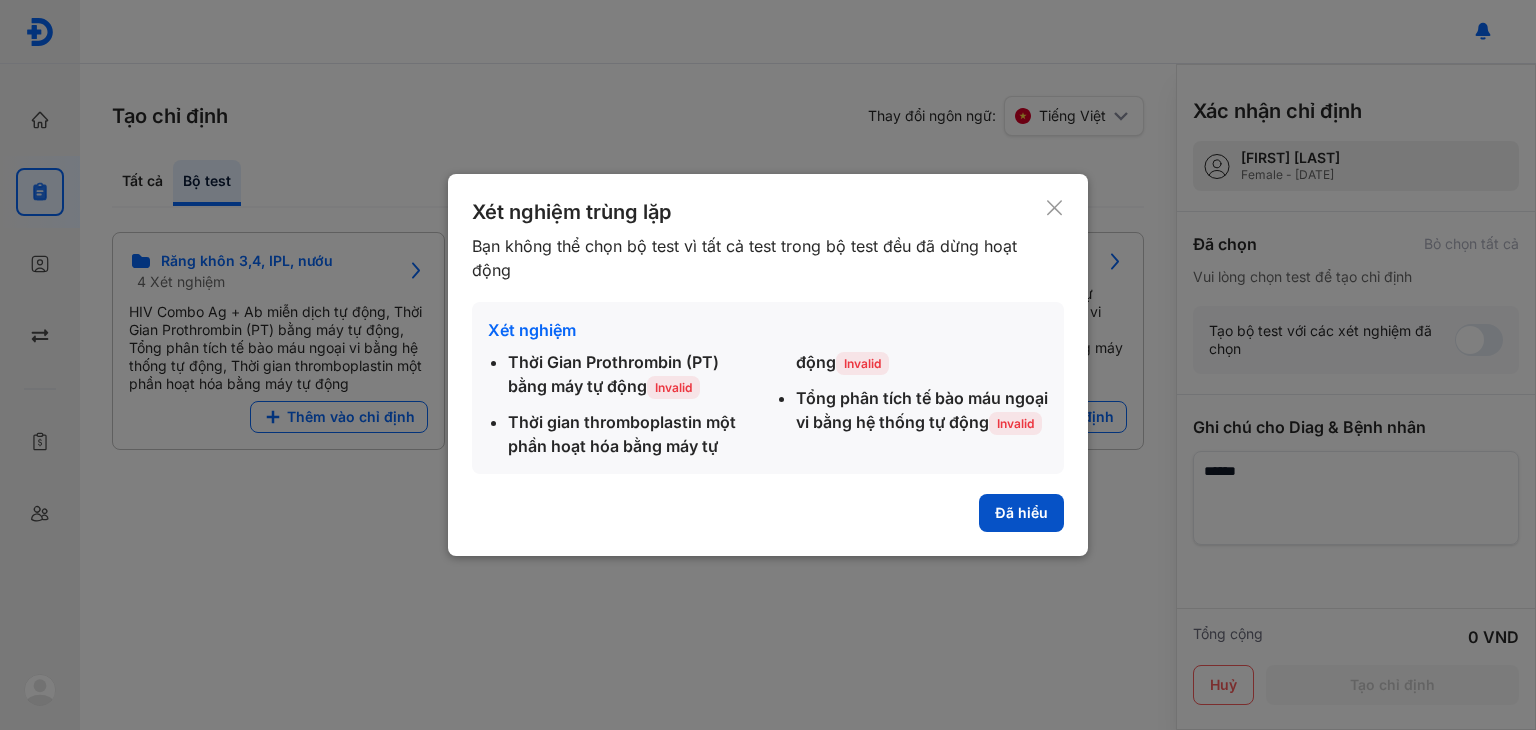 click on "Đã hiểu" at bounding box center [1021, 513] 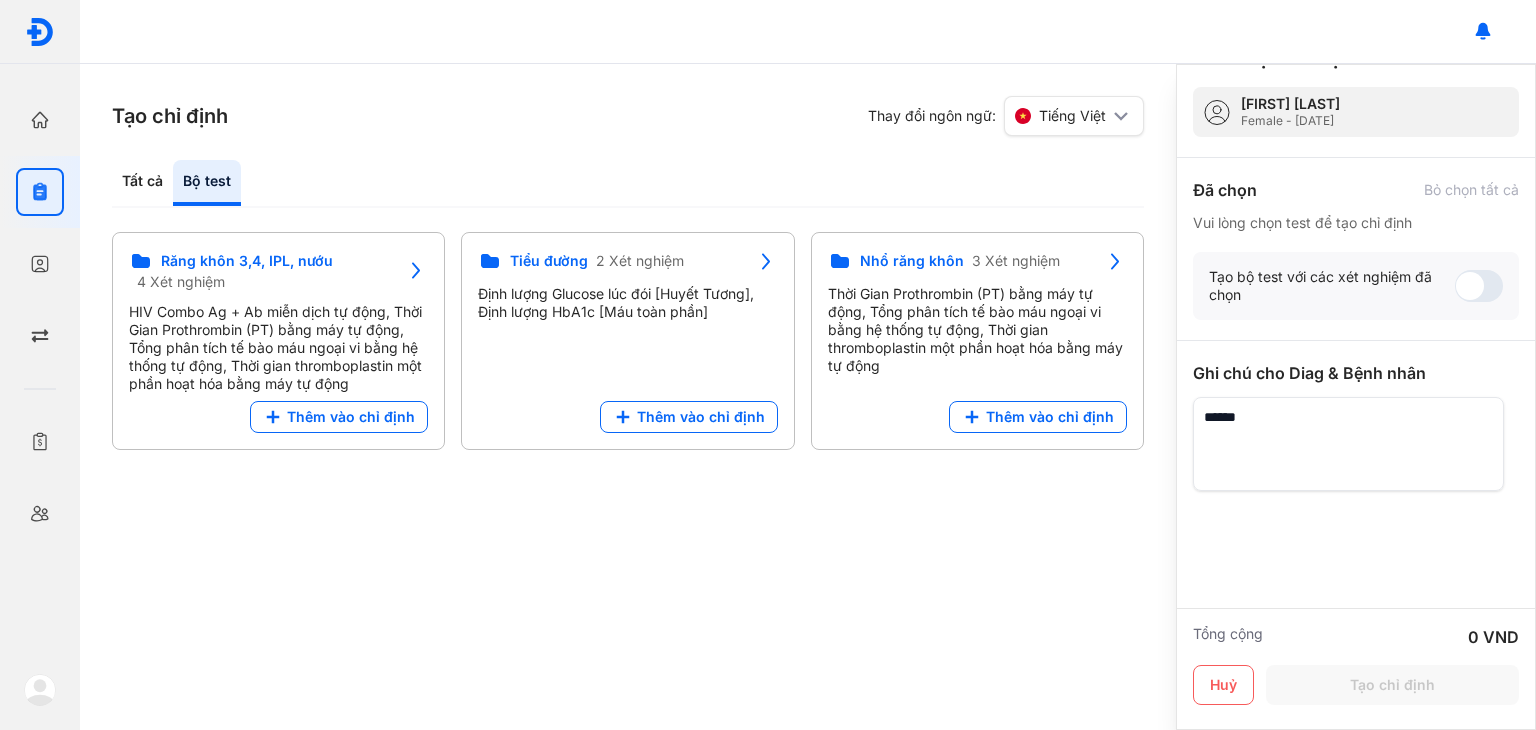 scroll, scrollTop: 55, scrollLeft: 0, axis: vertical 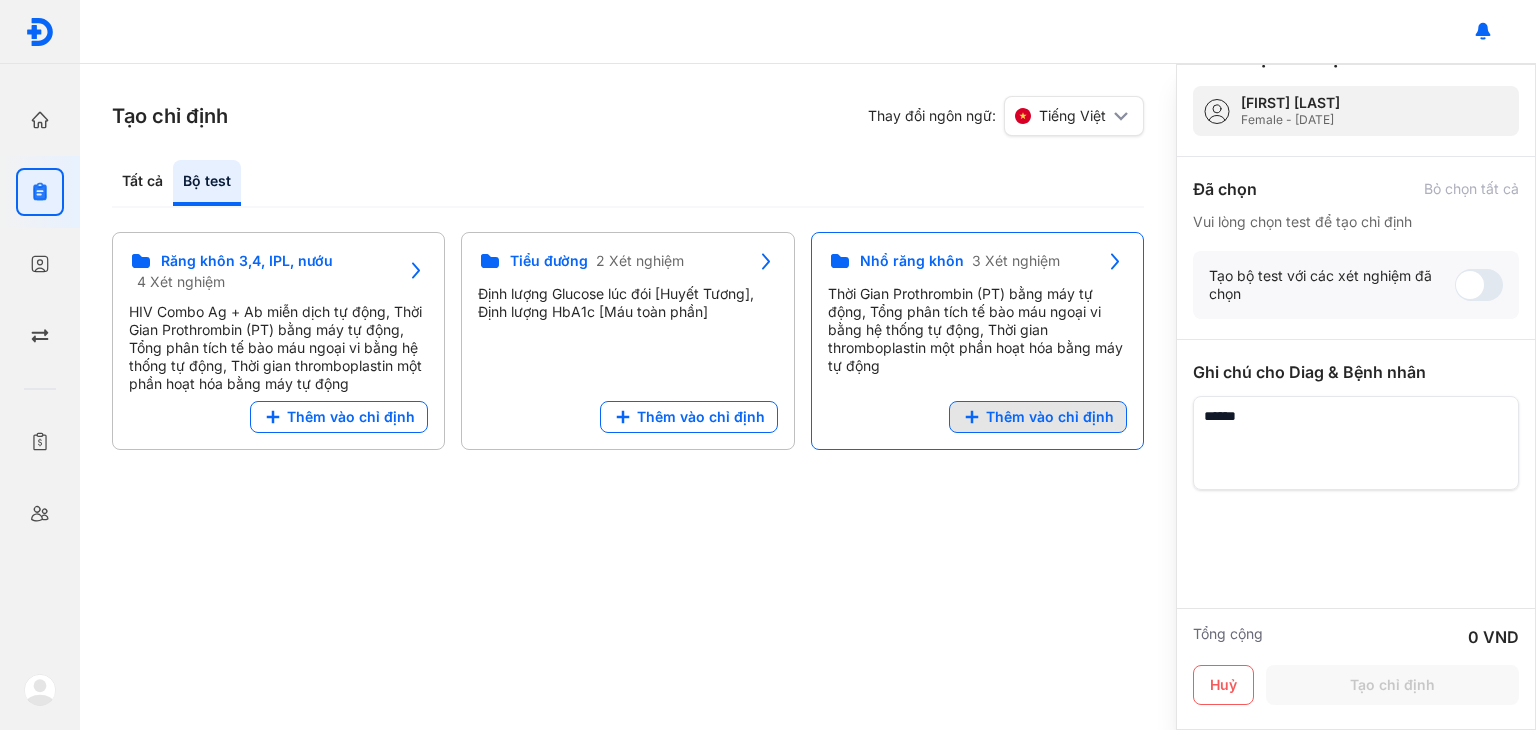 click on "Thêm vào chỉ định" at bounding box center [1038, 417] 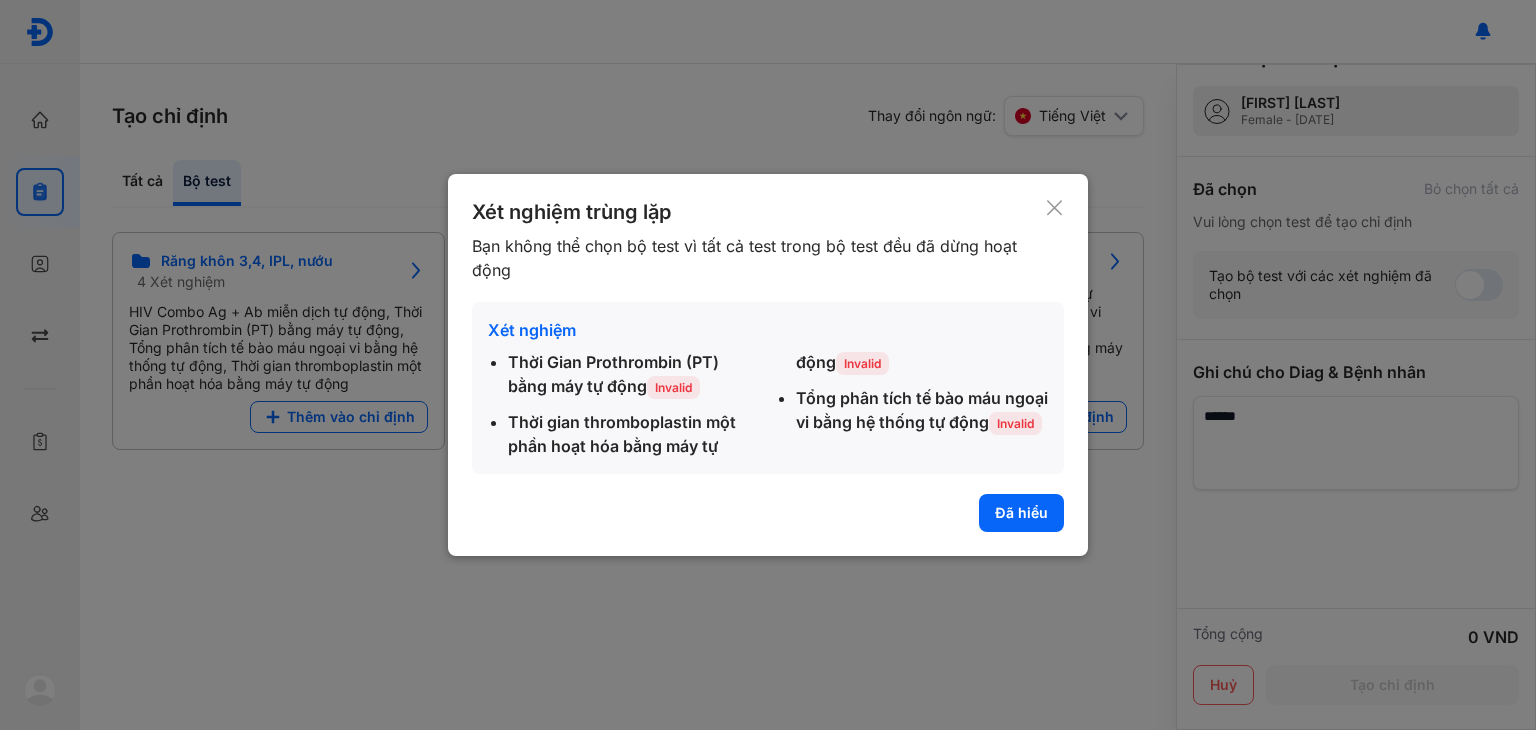 click 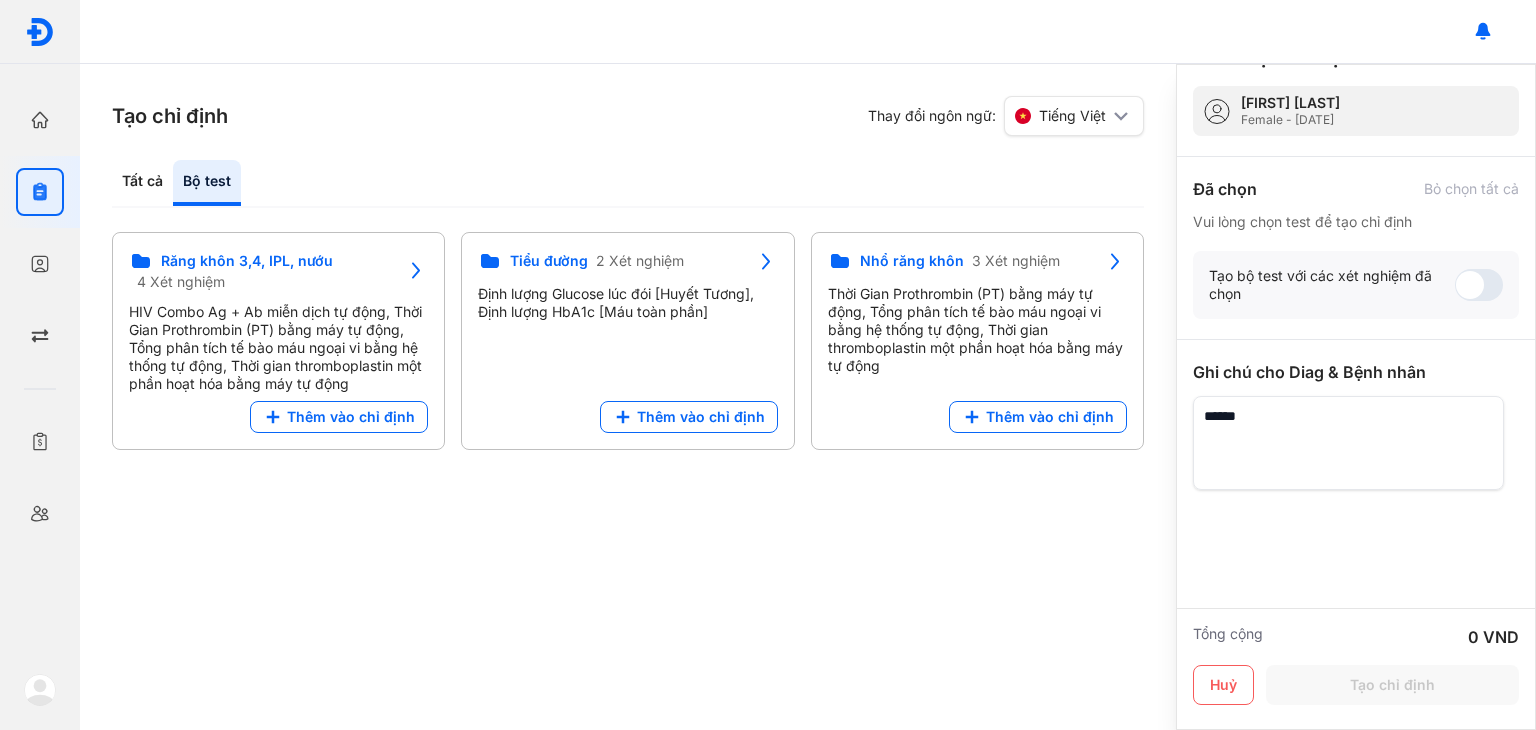 scroll, scrollTop: 0, scrollLeft: 0, axis: both 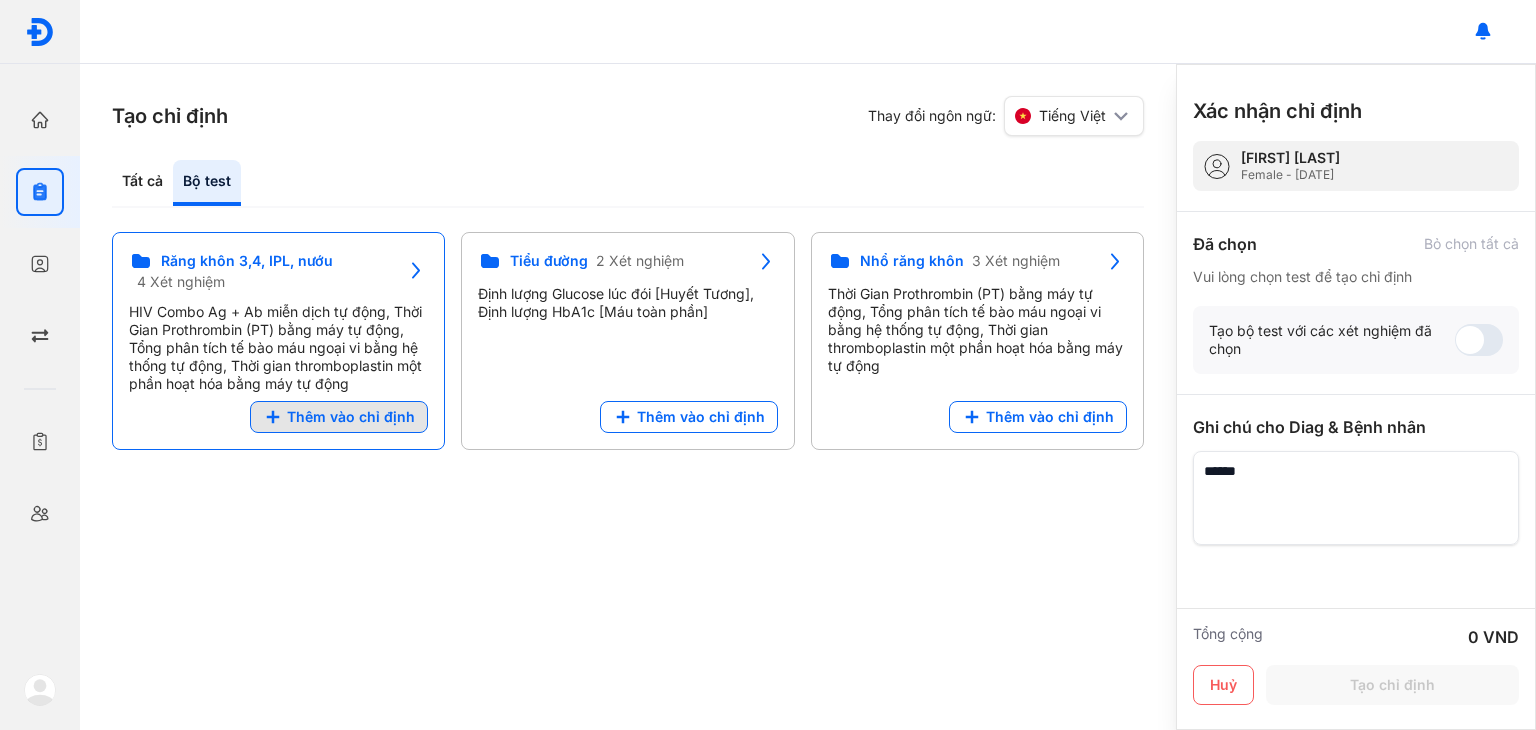 click on "Thêm vào chỉ định" 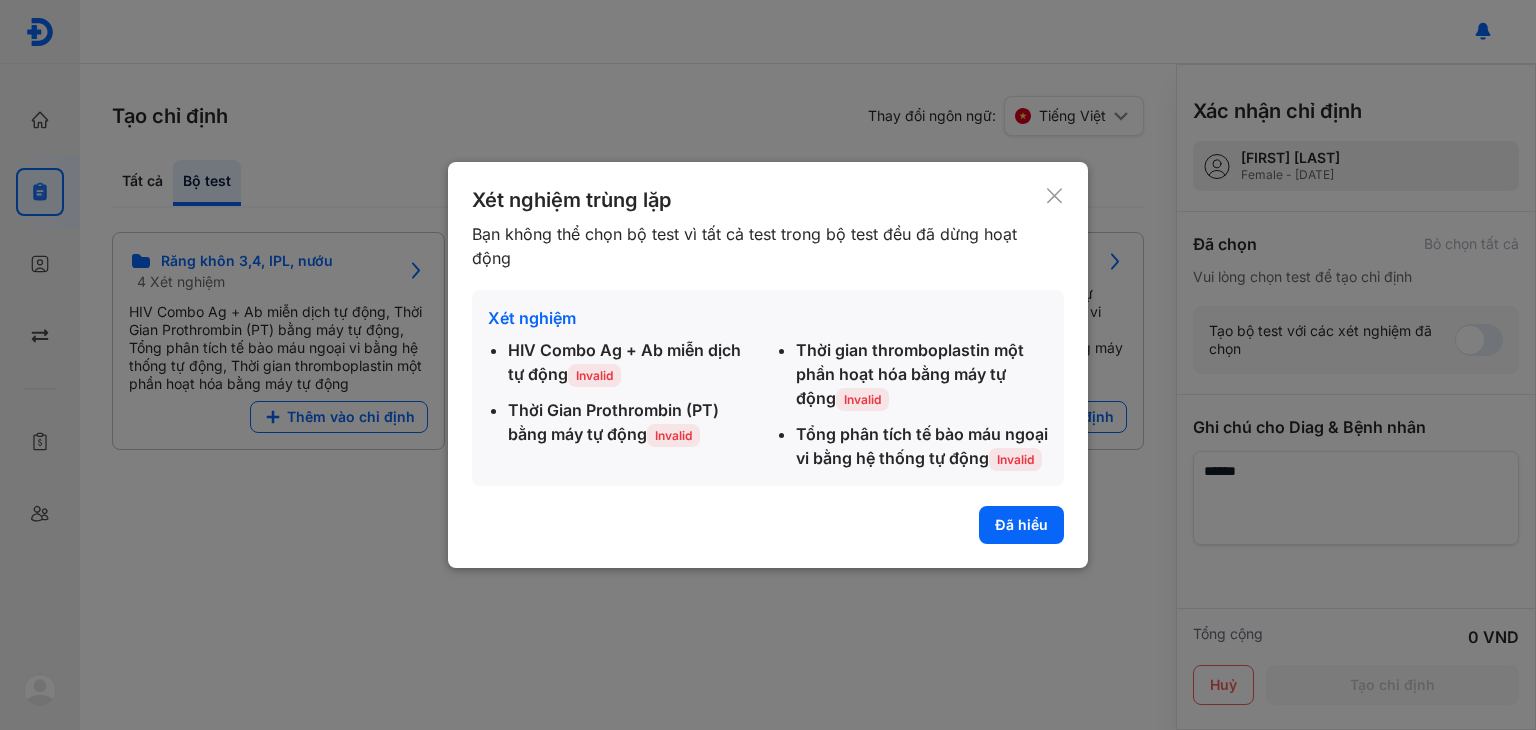 click on "Xét nghiệm trùng lặp Bạn không thể chọn bộ test vì tất cả test trong bộ test đều đã dừng hoạt động Xét nghiệm HIV Combo Ag + Ab miễn dịch tự động   Invalid  Thời Gian Prothrombin (PT) bằng máy tự động   Invalid  Thời gian thromboplastin một phần hoạt hóa bằng máy tự động   Invalid  Tổng phân tích tế bào máu ngoại vi bằng hệ thống tự động   Invalid  Đã hiểu" at bounding box center (768, 365) 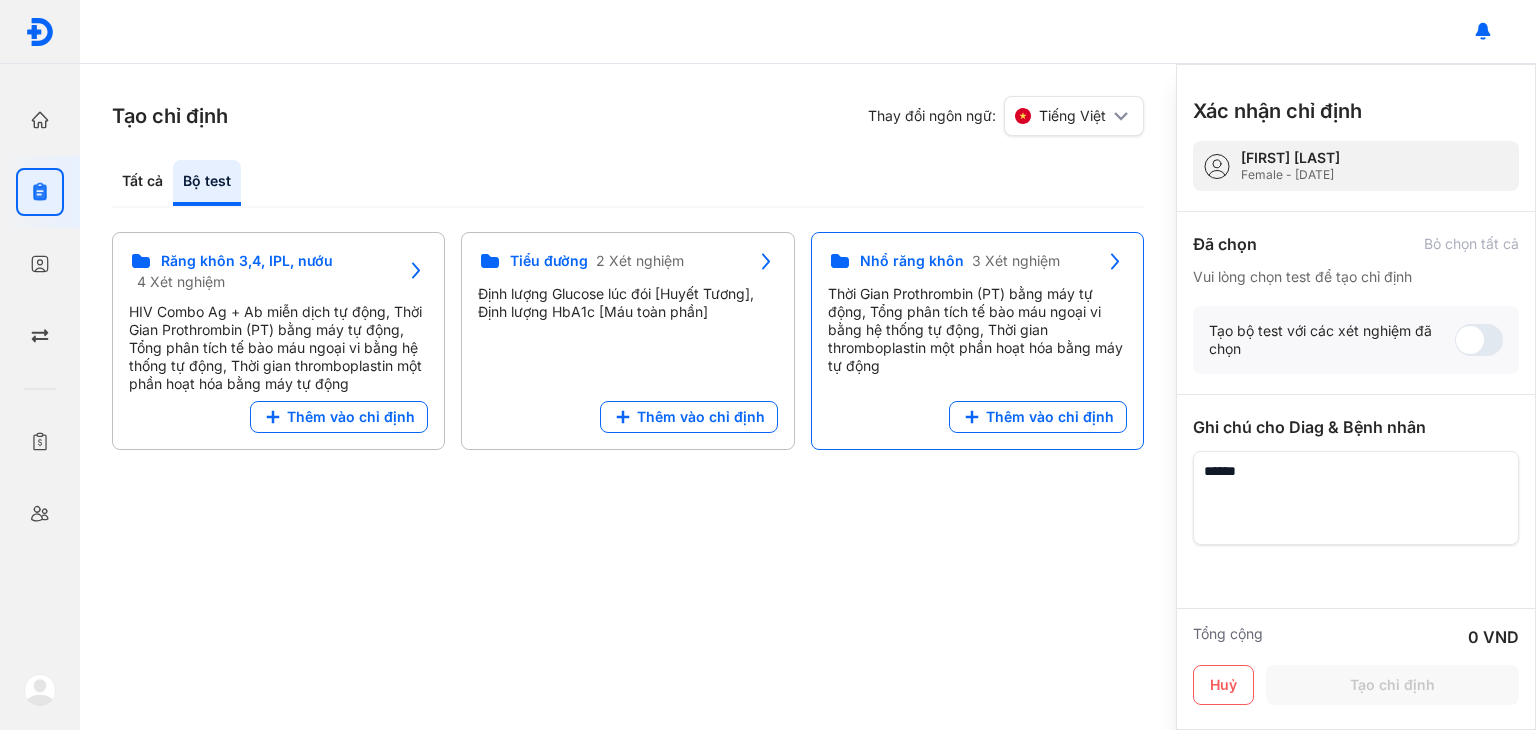 click on "Nhổ răng khôn" at bounding box center (912, 261) 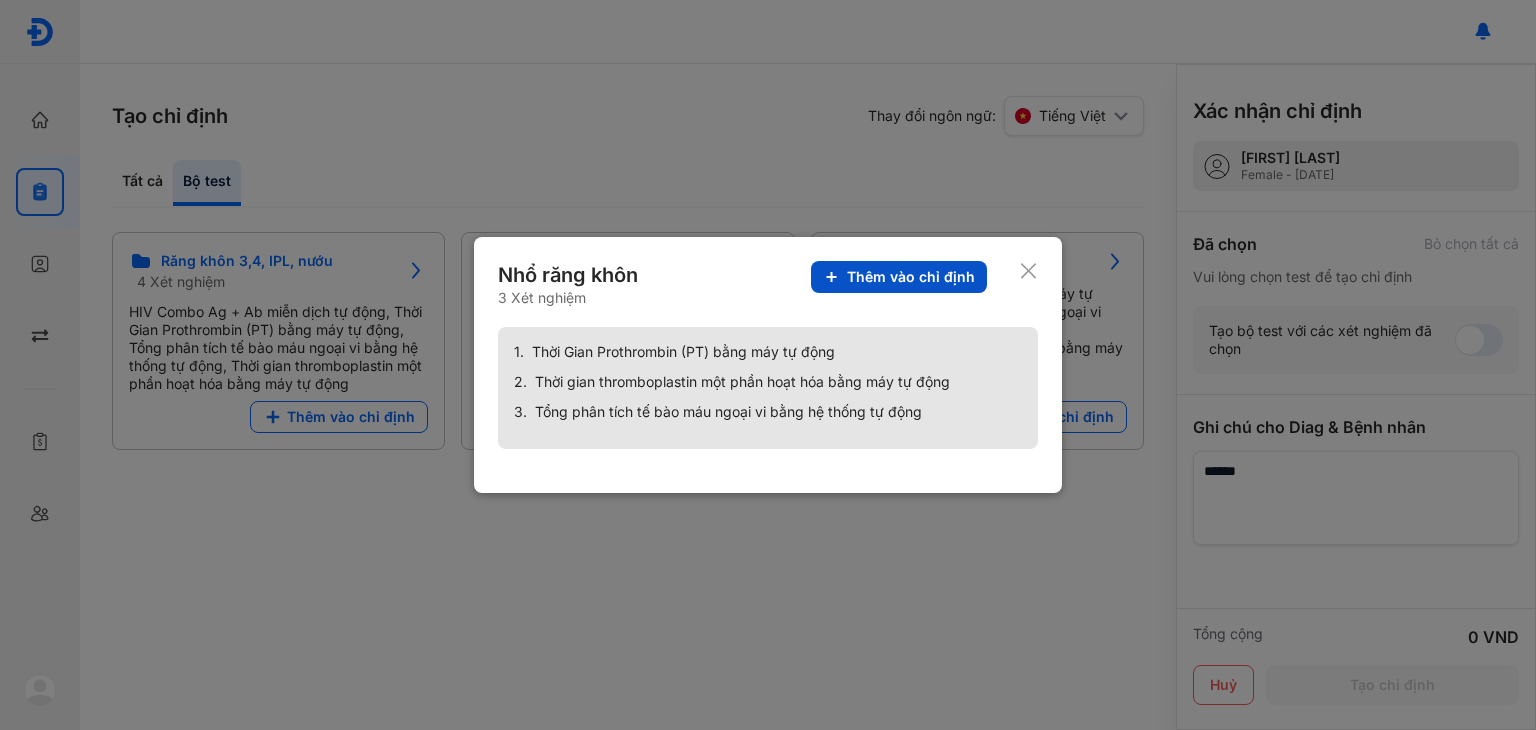 click on "Thêm vào chỉ định" 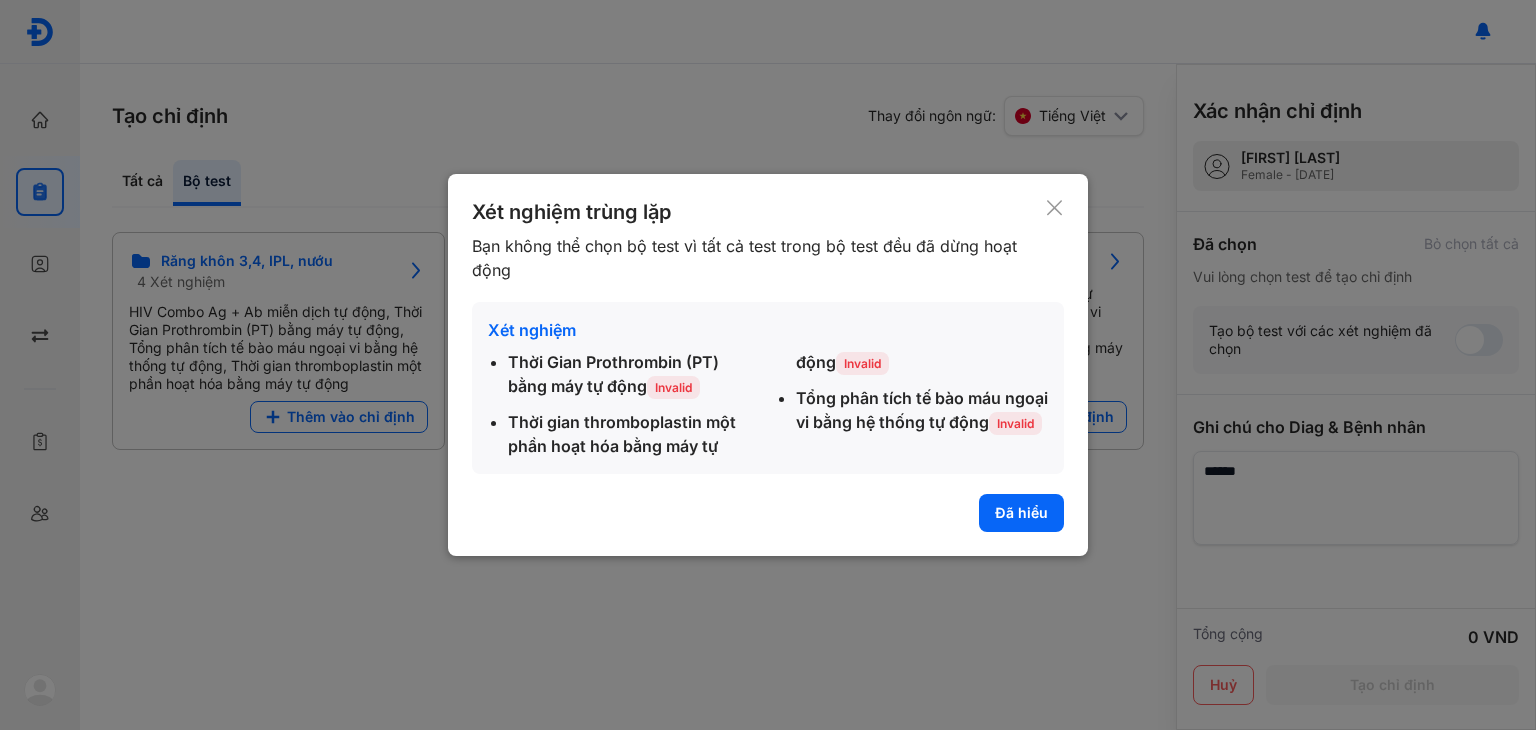 click on "Invalid" at bounding box center (862, 363) 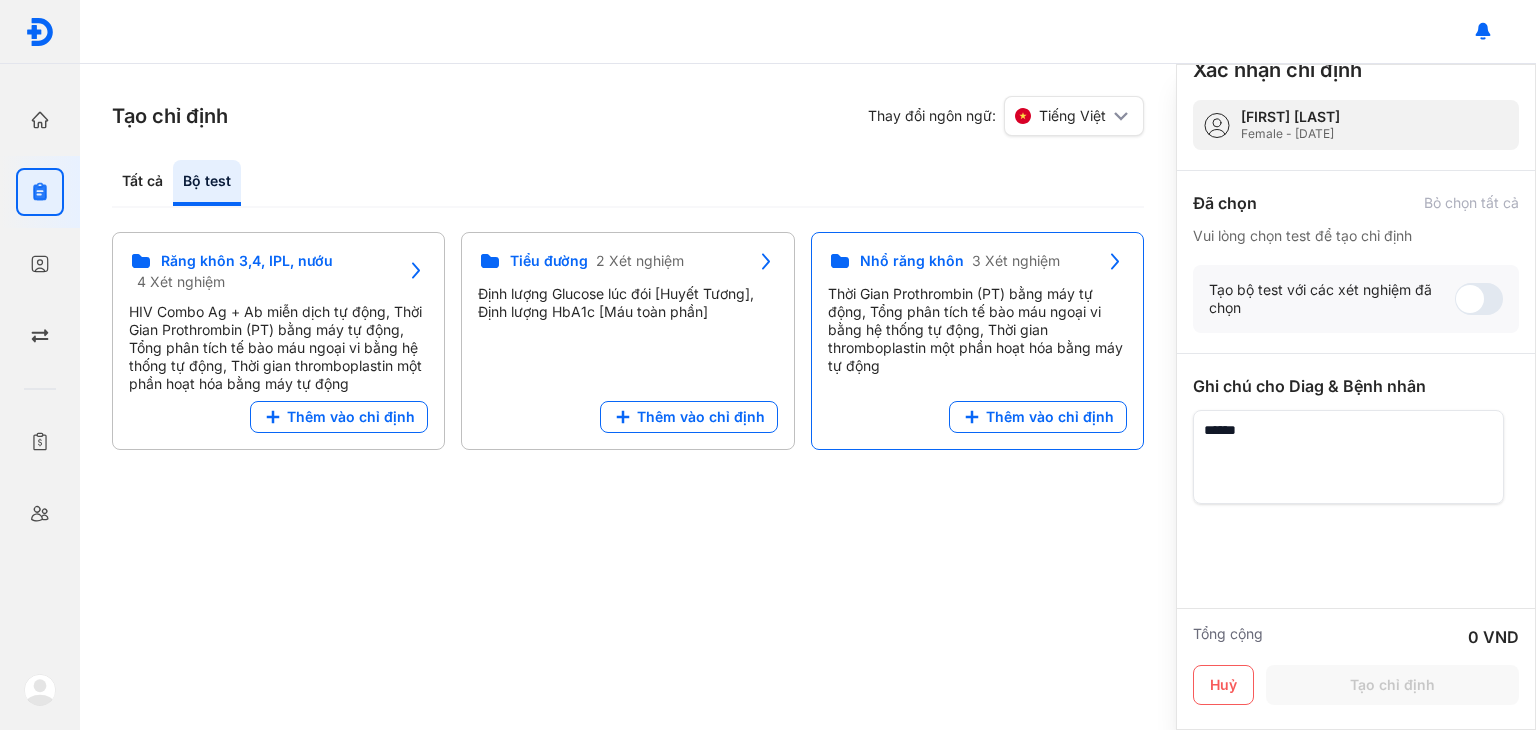 scroll, scrollTop: 0, scrollLeft: 0, axis: both 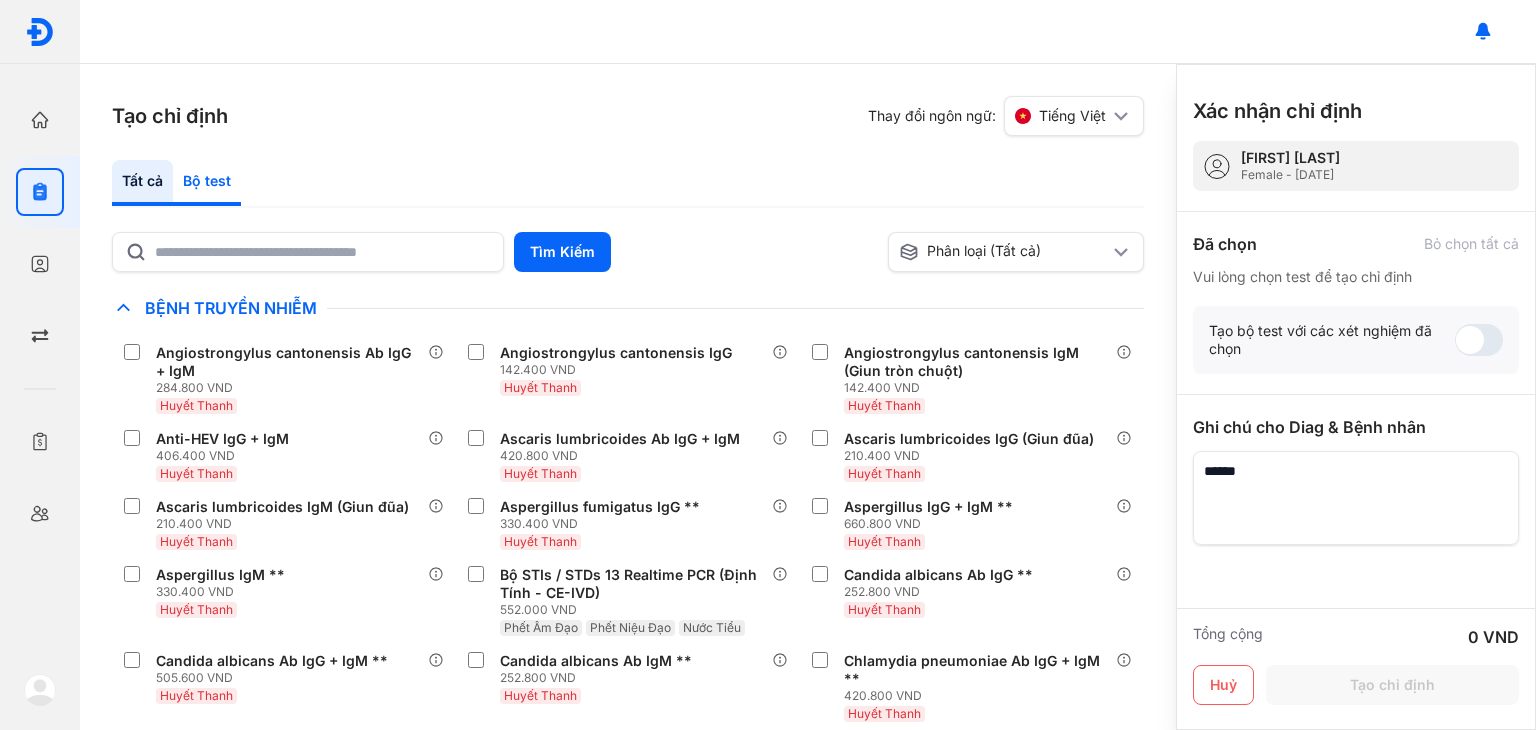 click on "Bộ test" 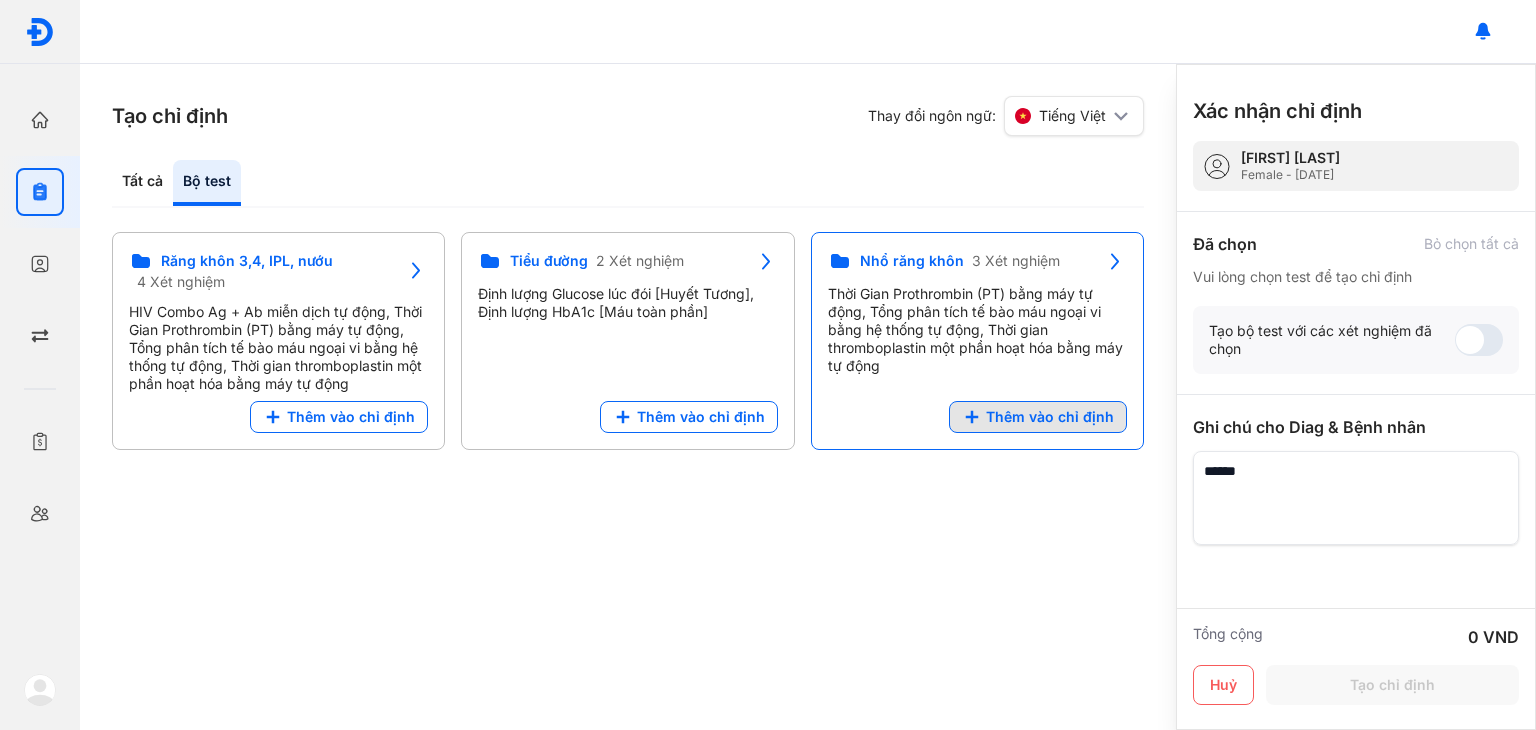 click on "Thêm vào chỉ định" at bounding box center [1038, 417] 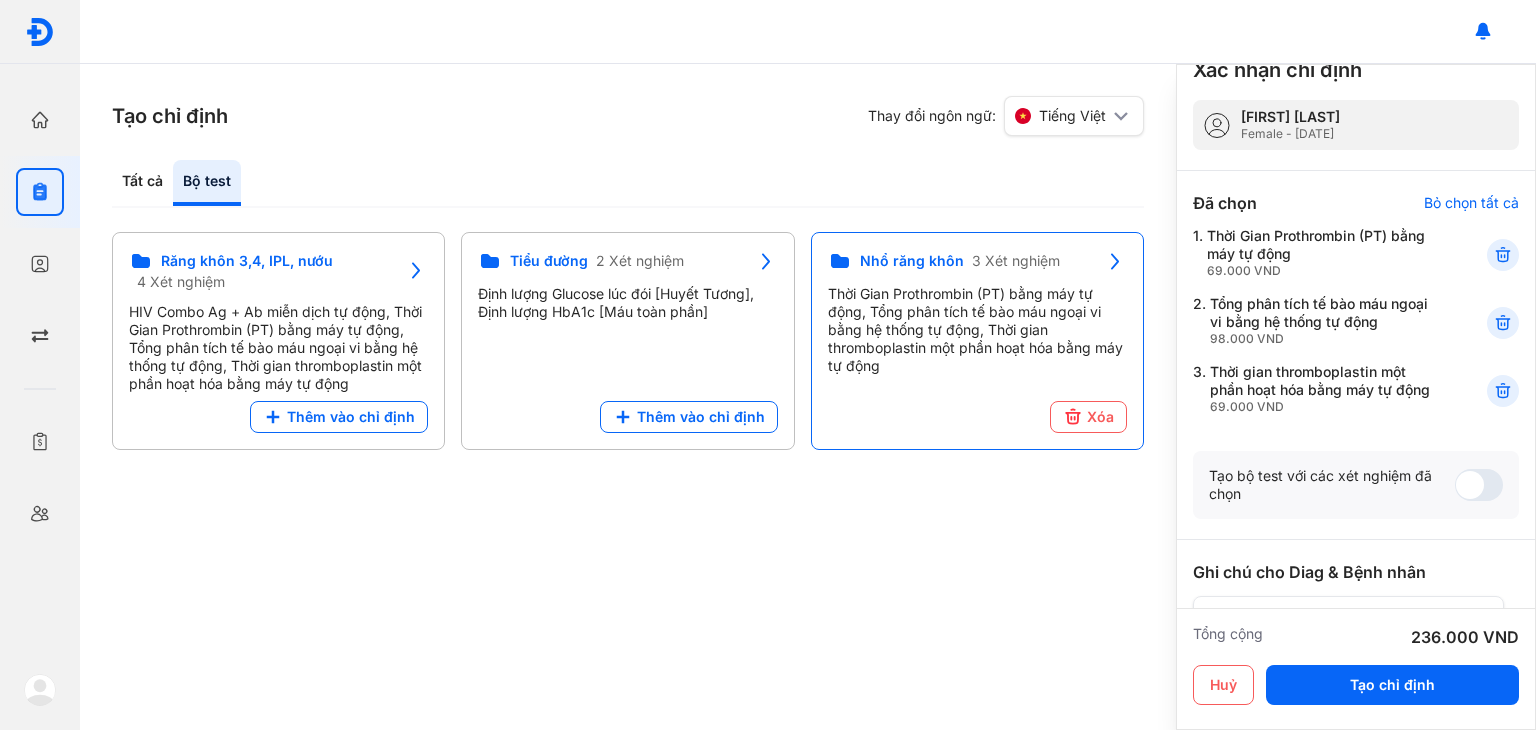 scroll, scrollTop: 0, scrollLeft: 0, axis: both 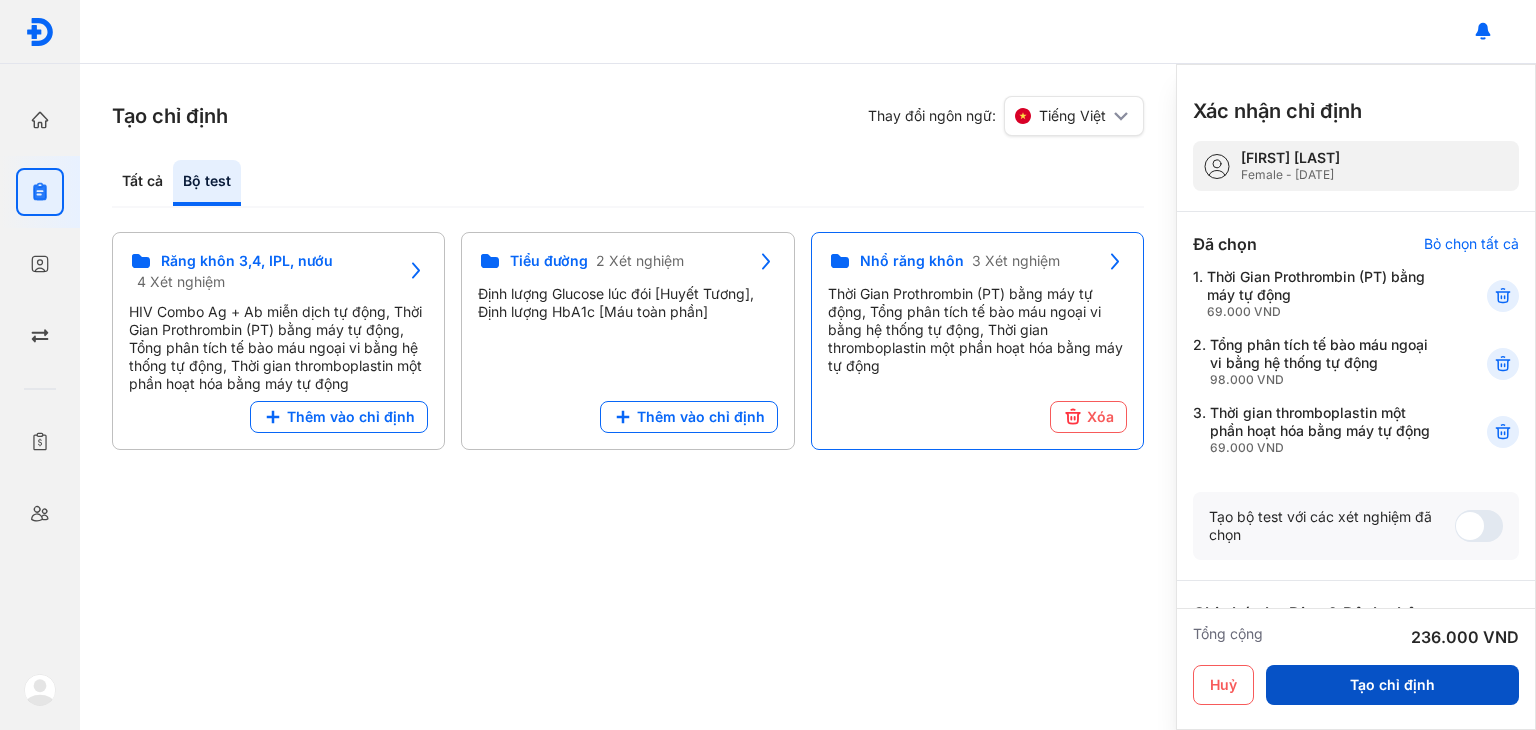 click on "Tạo chỉ định" at bounding box center [1392, 685] 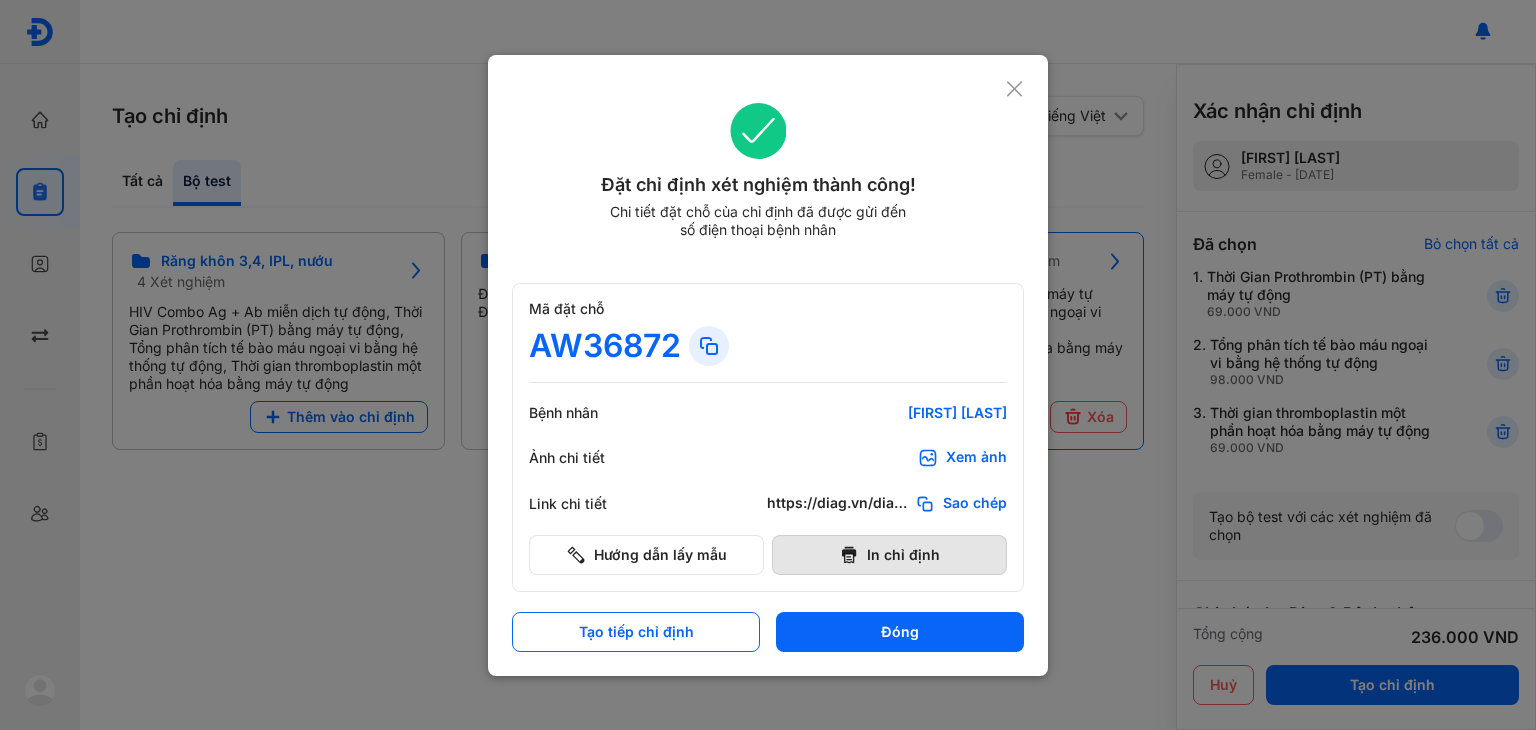 click on "In chỉ định" at bounding box center [889, 555] 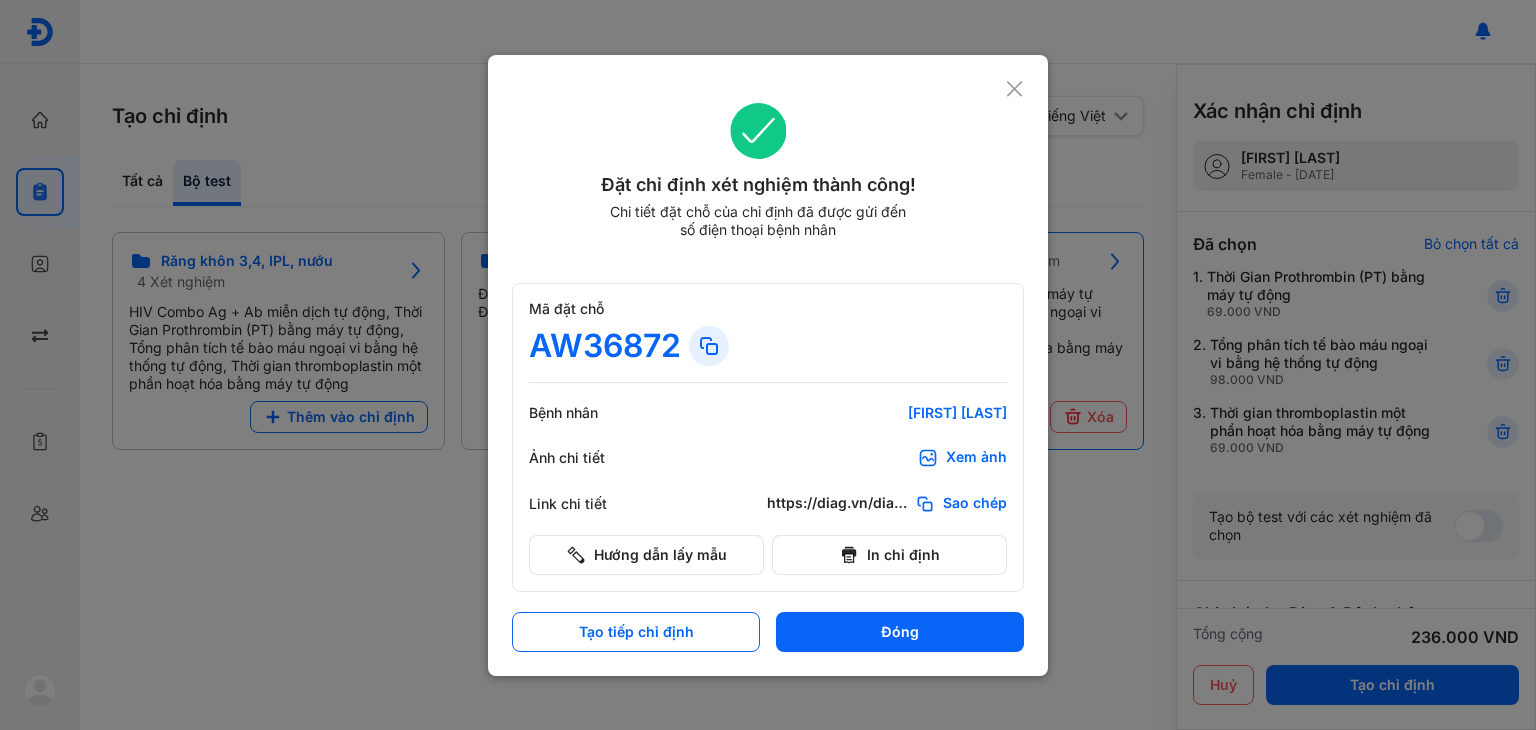 scroll, scrollTop: 0, scrollLeft: 0, axis: both 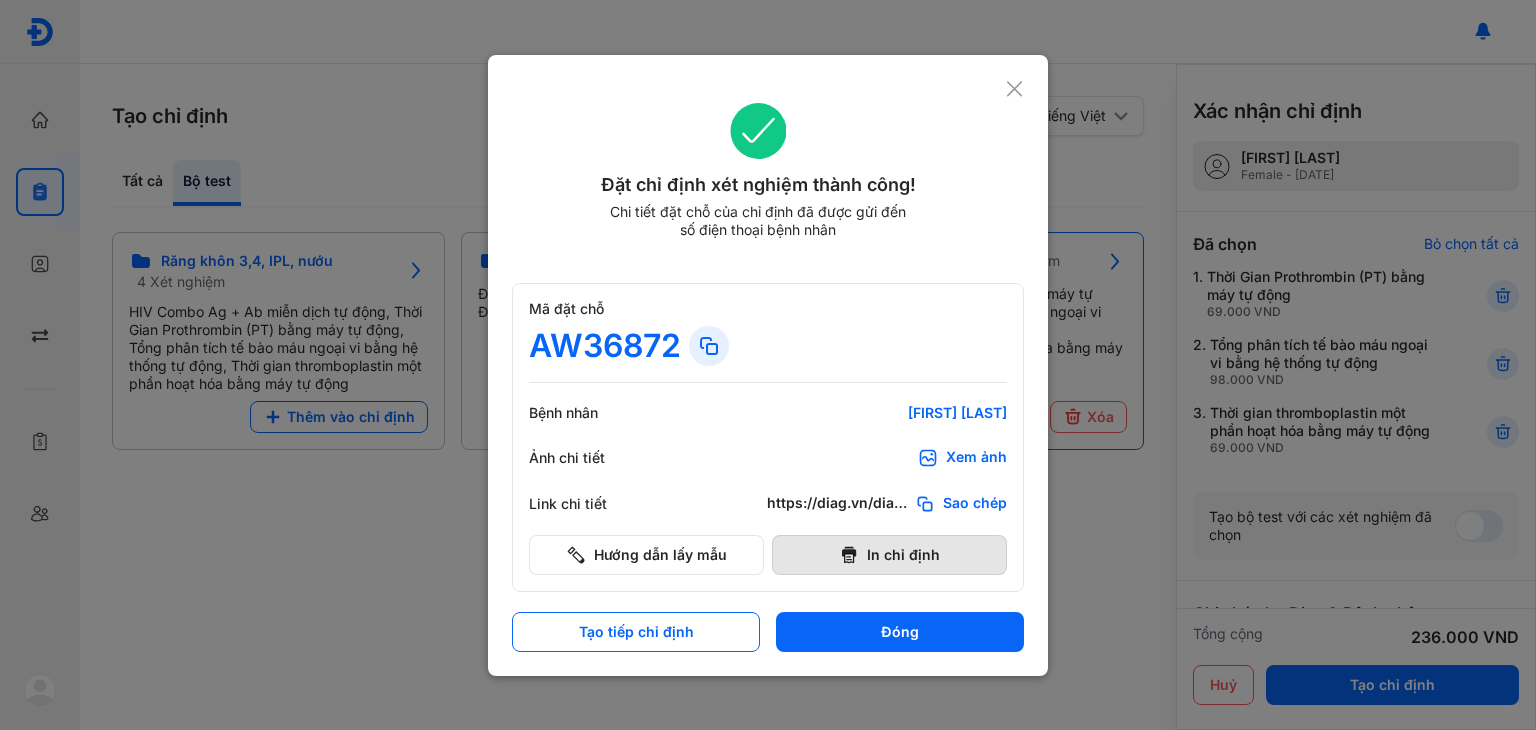 click on "In chỉ định" at bounding box center (889, 555) 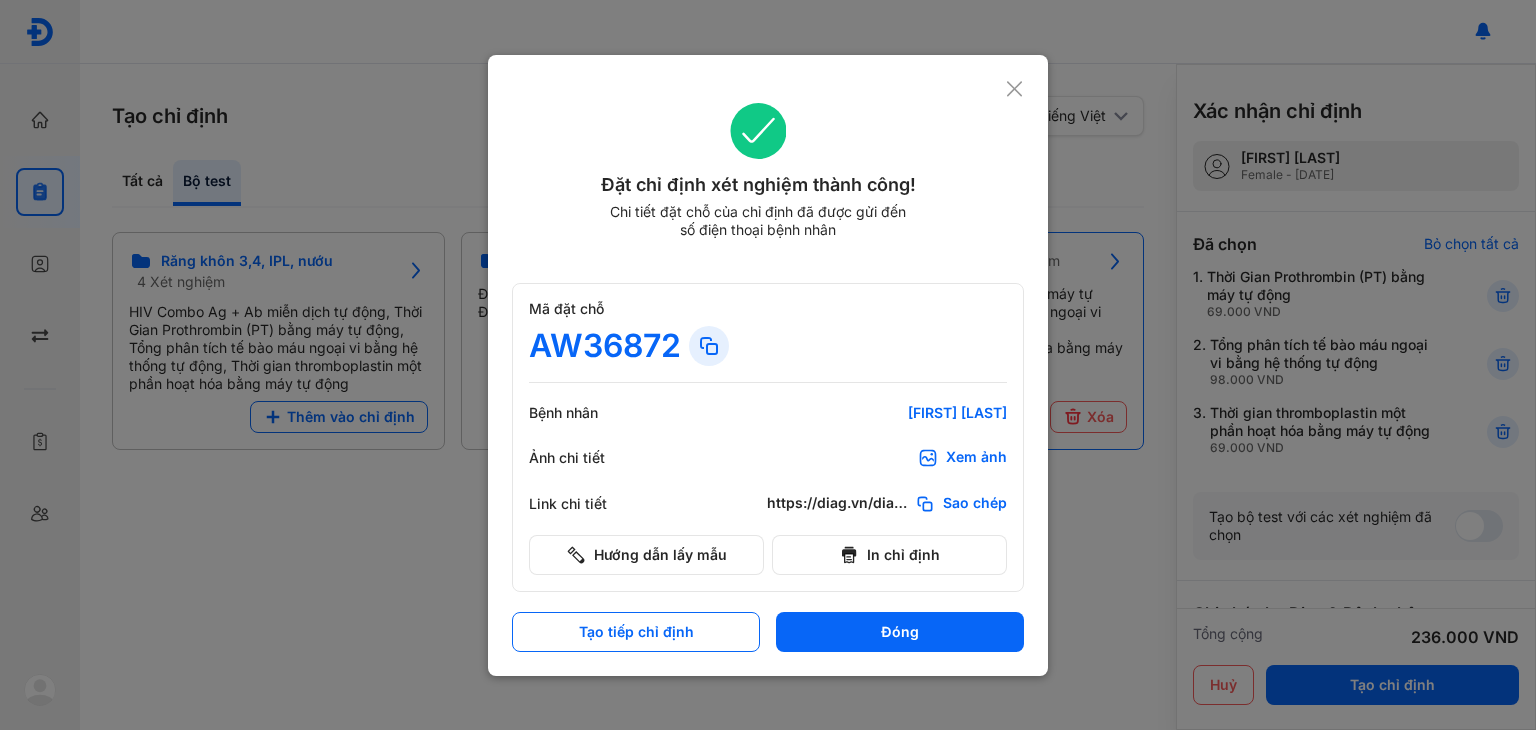 click 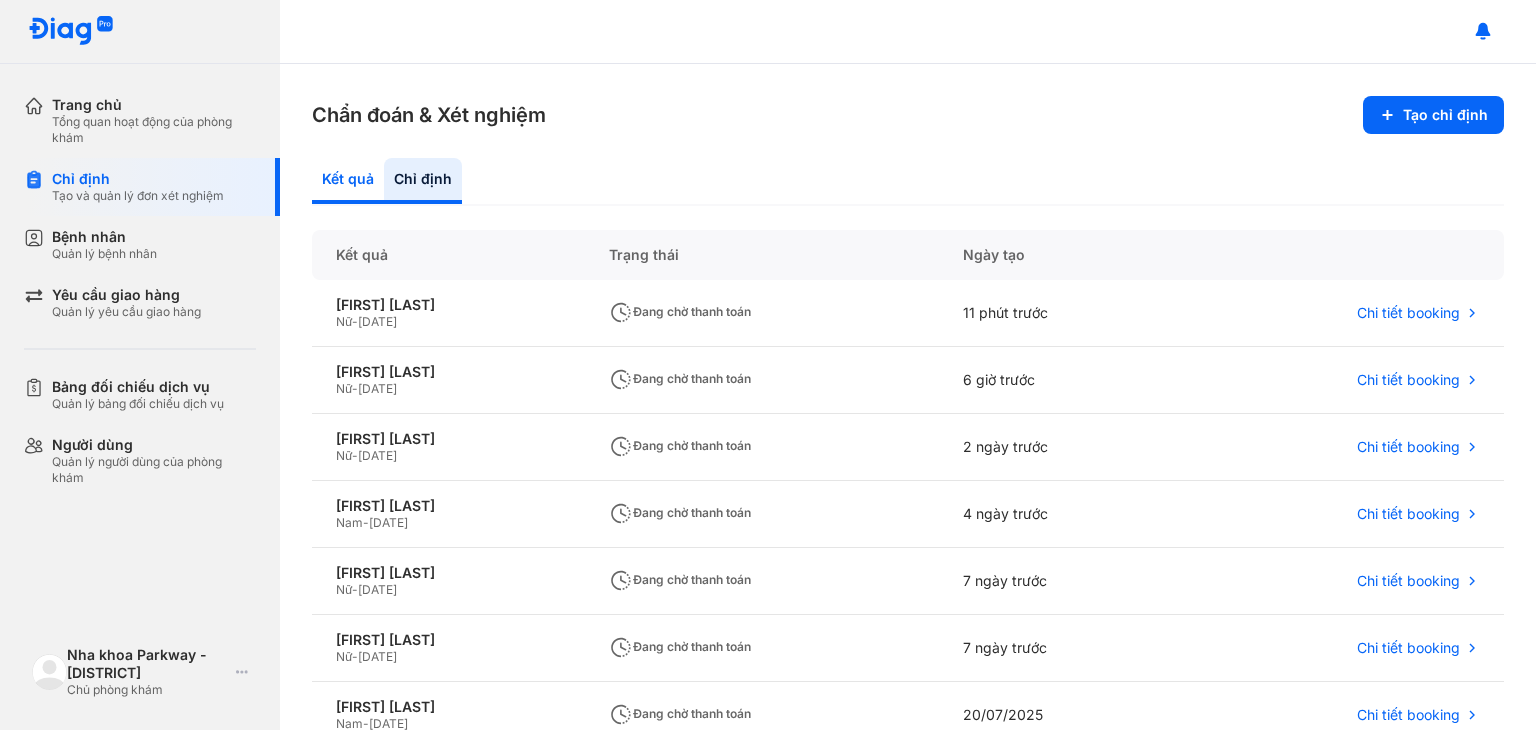 click on "Kết quả" 